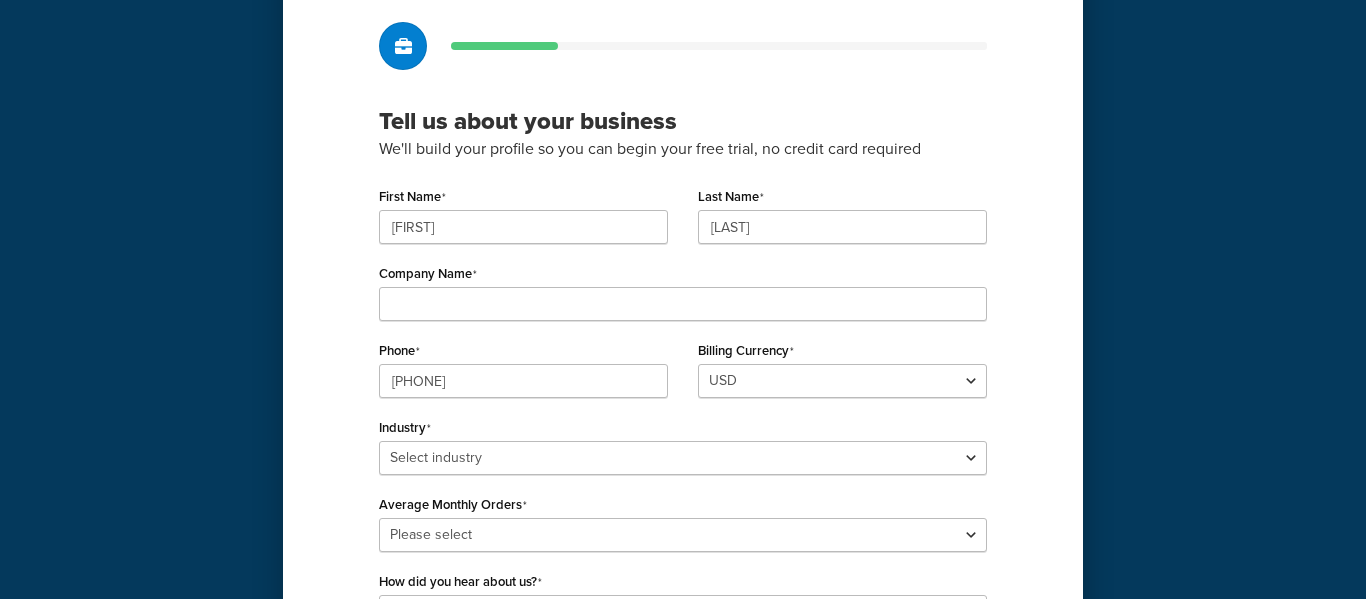 scroll, scrollTop: 143, scrollLeft: 0, axis: vertical 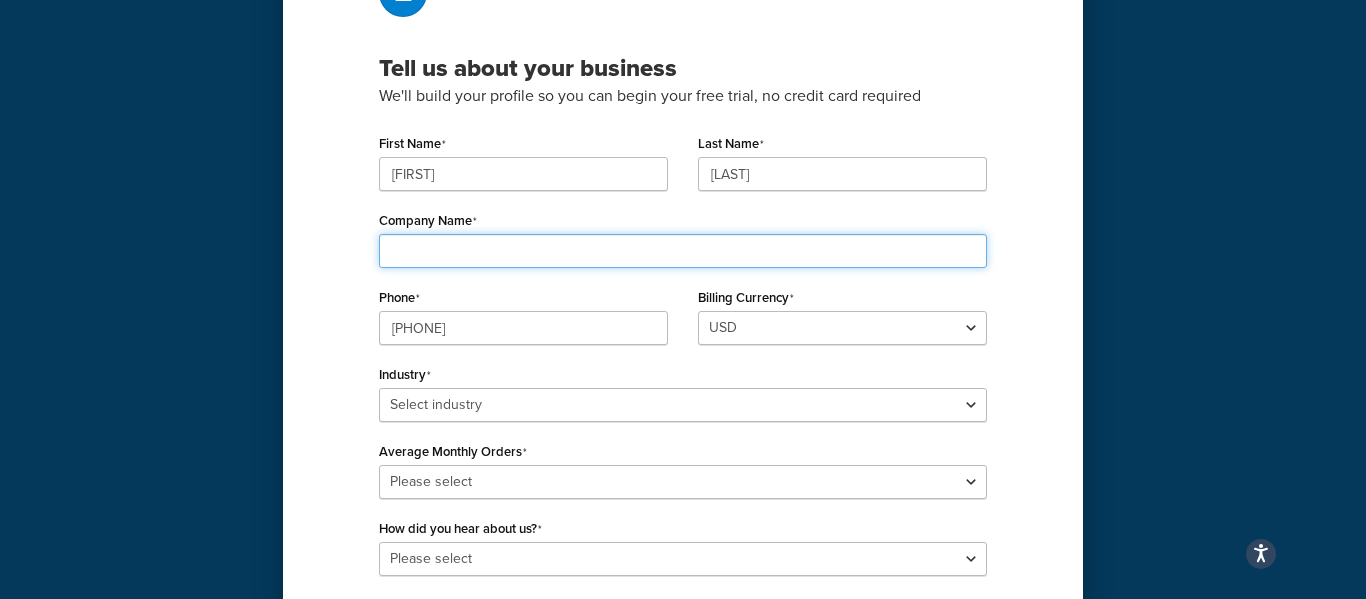 click on "Company Name" at bounding box center [683, 251] 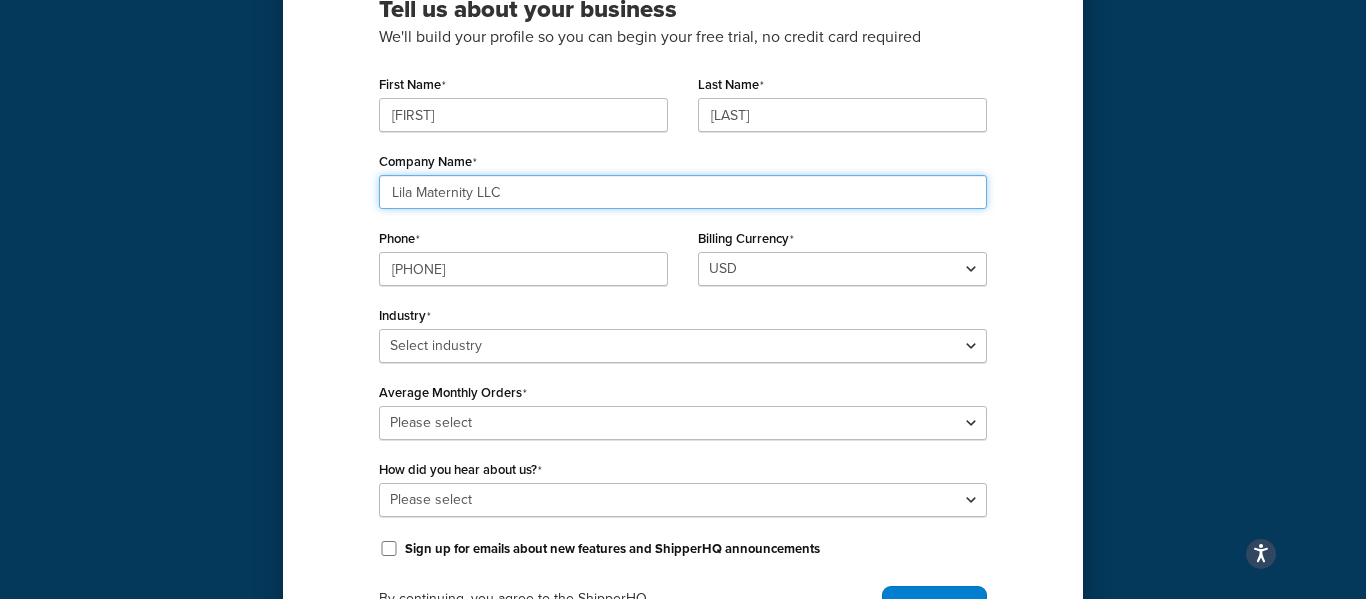 scroll, scrollTop: 347, scrollLeft: 0, axis: vertical 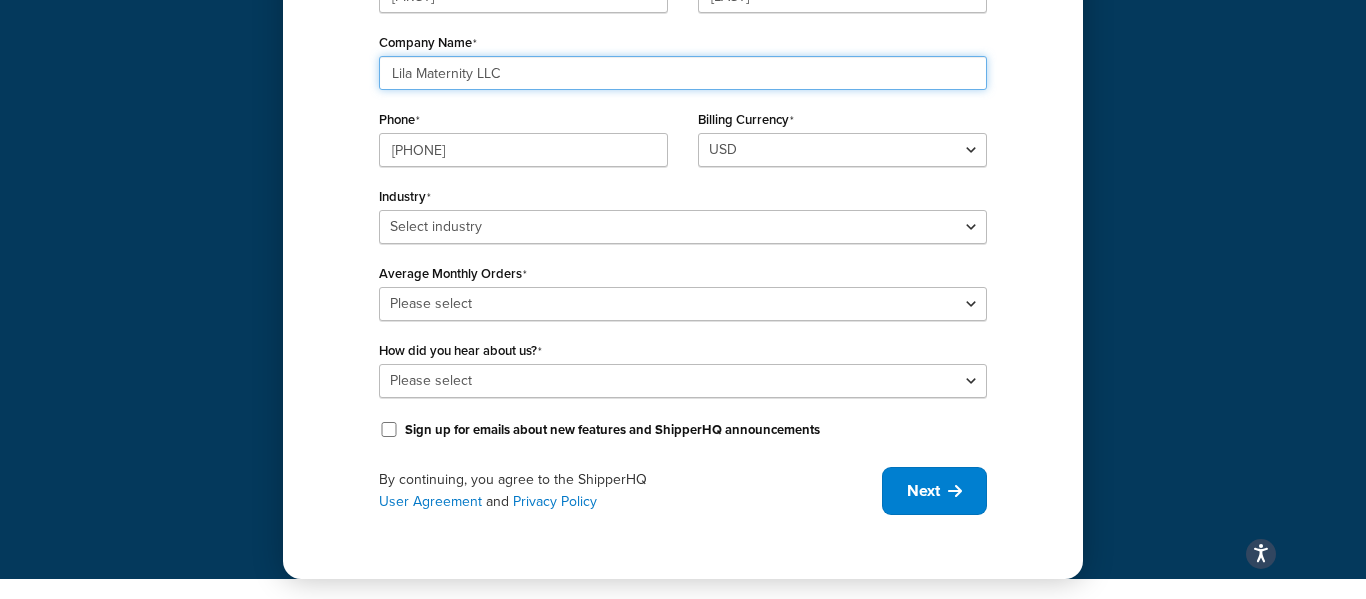 type on "Lila Maternity LLC" 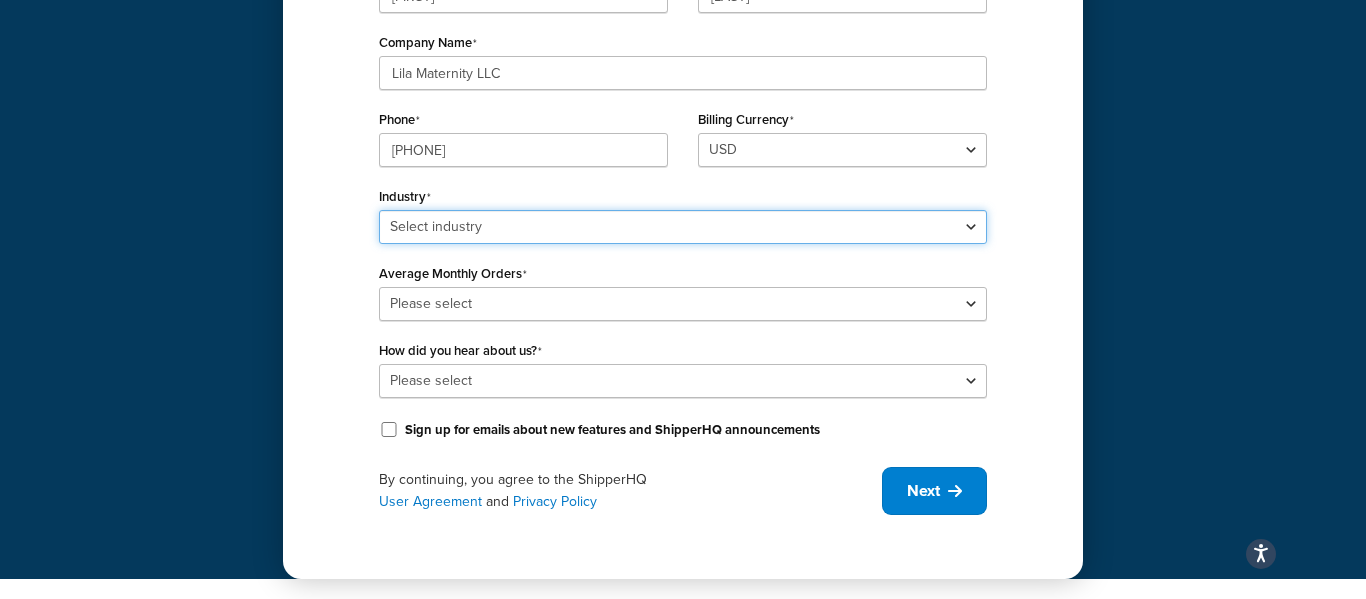 click on "Select industry  Automotive  Adult  Agriculture  Alcohol, Tobacco & CBD  Arts & Crafts  Baby  Books, Music & Entertainment  Business Equipment & Supplies  Chemical & Hazardous Materials  Computer & Electronics  Construction  Displays & Staging  Education  Fashion & Beauty  Food & Nutrition  Gym & Fitness  Home & Garden  Machinery & Manufacturing  Medical & Pharmacy  Pet Supplies & Live Animals  Restaurant & Catering Equipment  Sporting Goods & Recreation  Toys, Games, Hobbies & Party  Wholesale  Other" at bounding box center [683, 227] 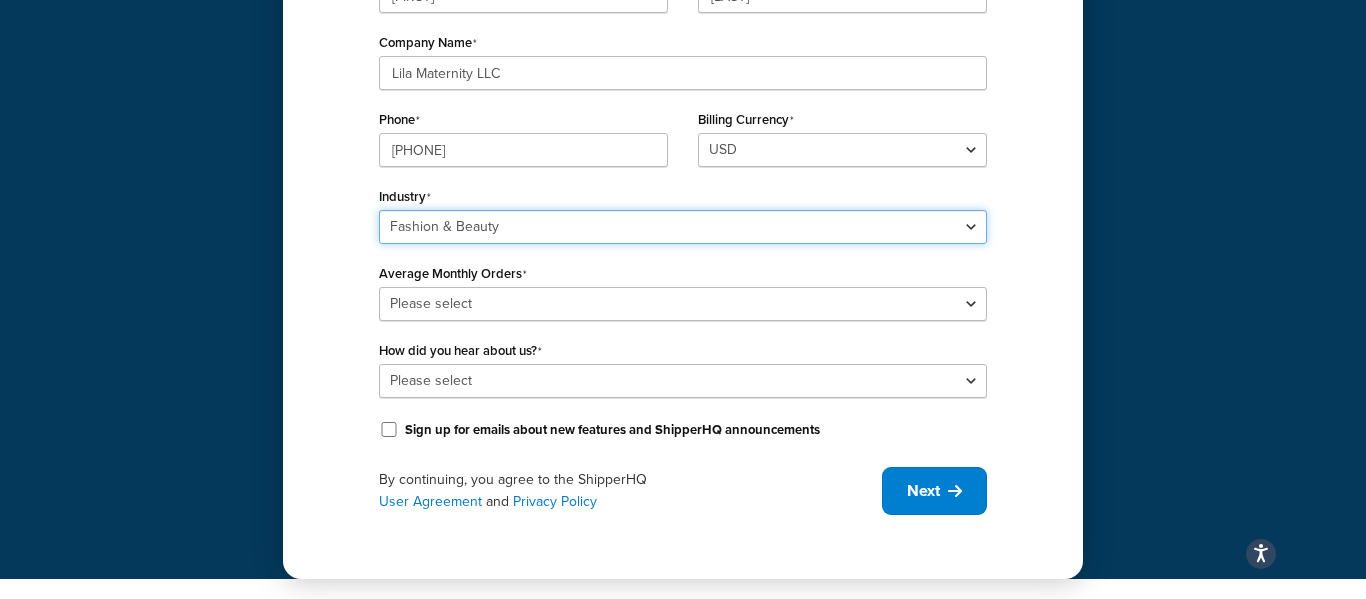 click on "Select industry  Automotive  Adult  Agriculture  Alcohol, Tobacco & CBD  Arts & Crafts  Baby  Books, Music & Entertainment  Business Equipment & Supplies  Chemical & Hazardous Materials  Computer & Electronics  Construction  Displays & Staging  Education  Fashion & Beauty  Food & Nutrition  Gym & Fitness  Home & Garden  Machinery & Manufacturing  Medical & Pharmacy  Pet Supplies & Live Animals  Restaurant & Catering Equipment  Sporting Goods & Recreation  Toys, Games, Hobbies & Party  Wholesale  Other" at bounding box center (683, 227) 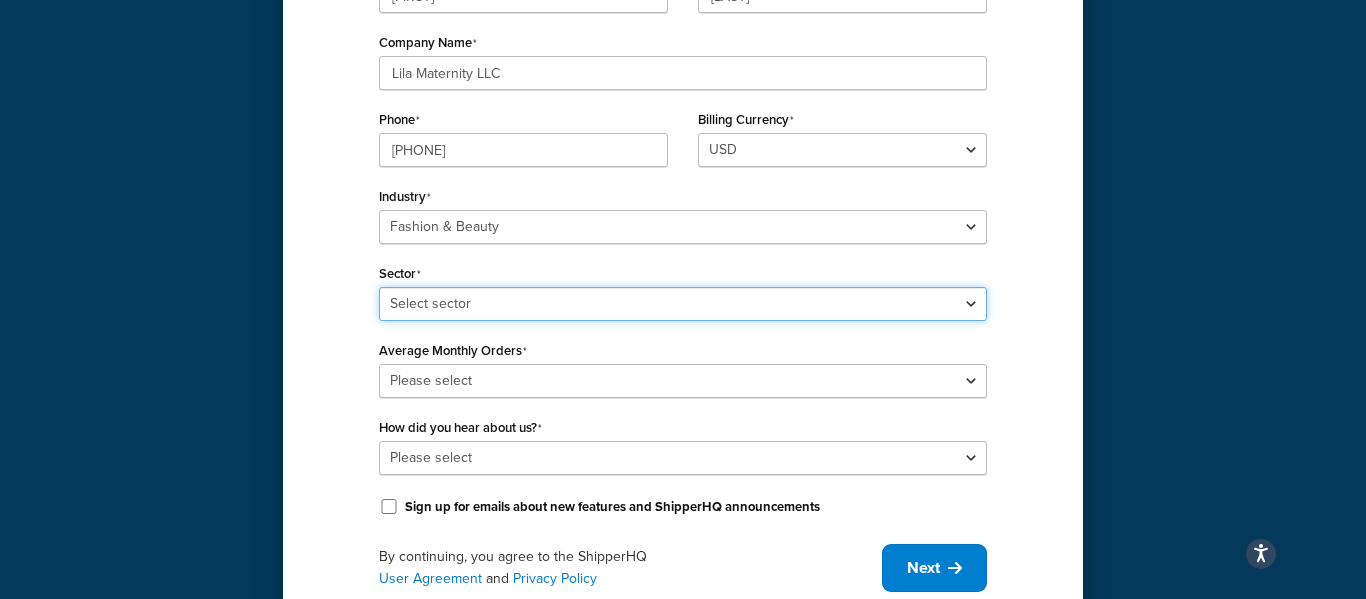 click on "Select sector  Apparel  Beauty Supplies & Cosmetics  Jewelry" at bounding box center (683, 304) 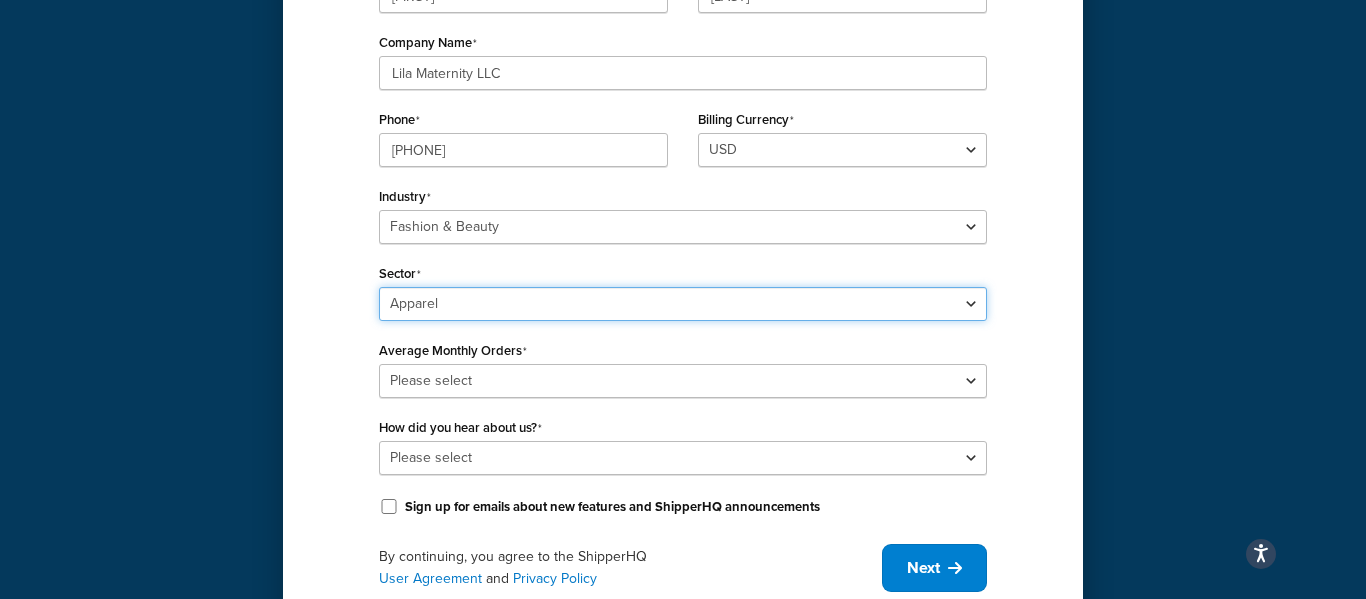 click on "Select sector  Apparel  Beauty Supplies & Cosmetics  Jewelry" at bounding box center [683, 304] 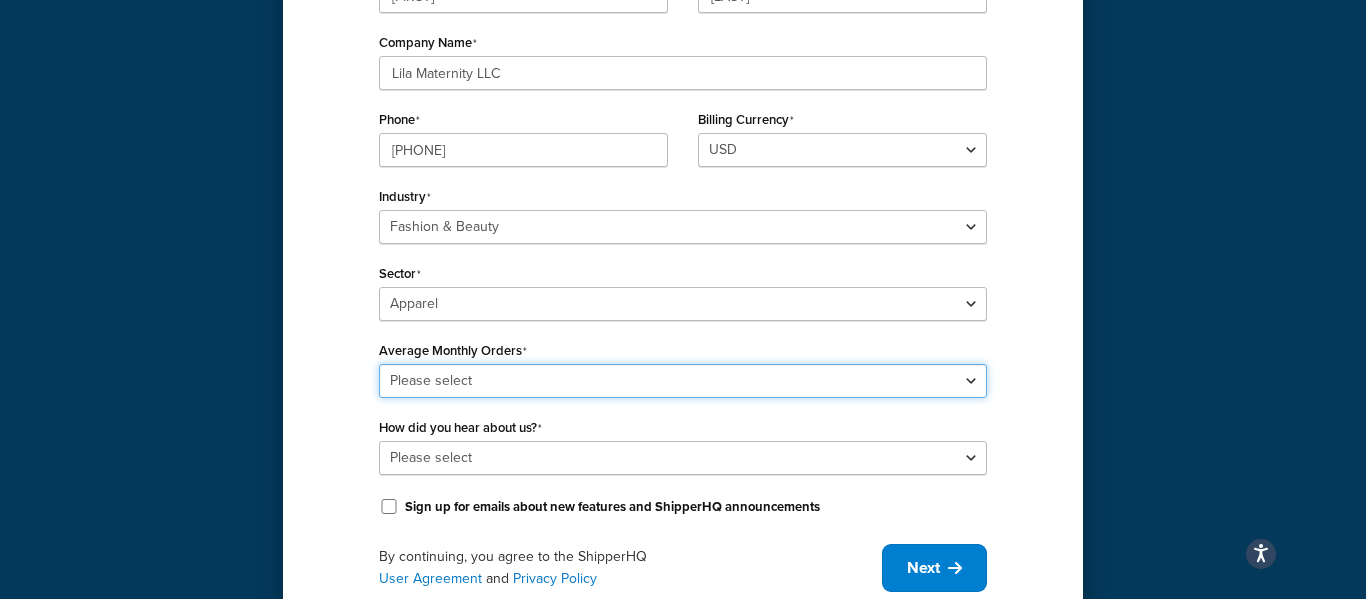click on "Please select  0-500  501-1,000  1,001-10,000  10,001-20,000  Over 20,000" at bounding box center (683, 381) 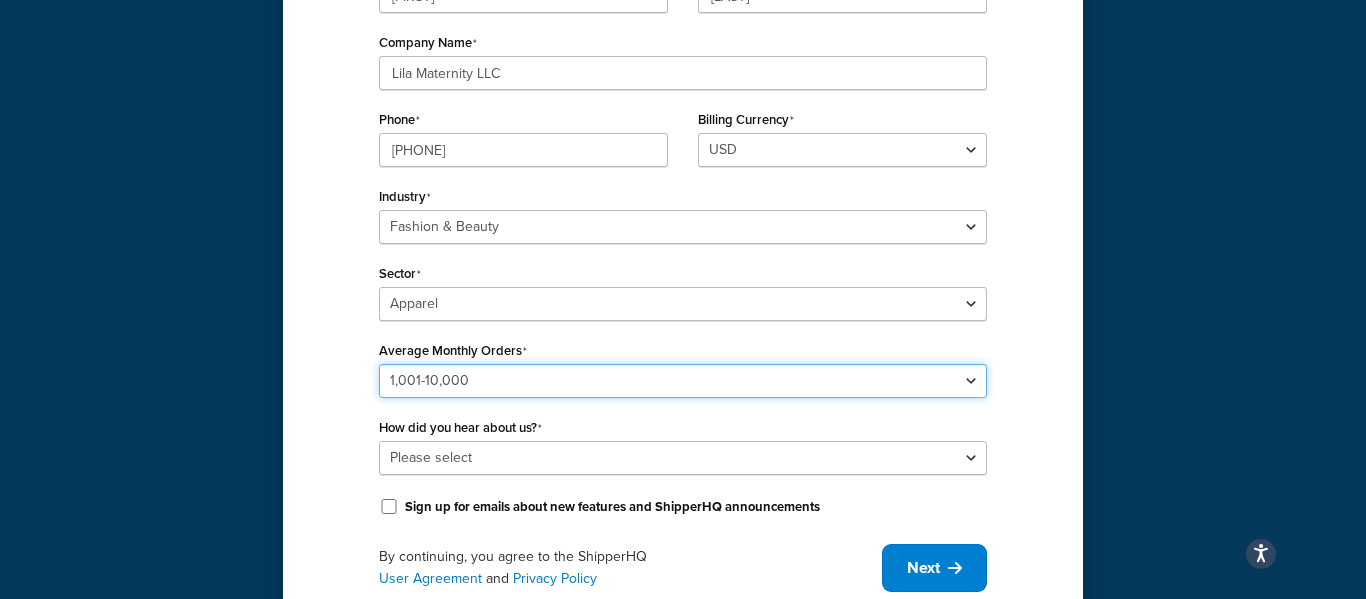 click on "Please select  0-500  501-1,000  1,001-10,000  10,001-20,000  Over 20,000" at bounding box center (683, 381) 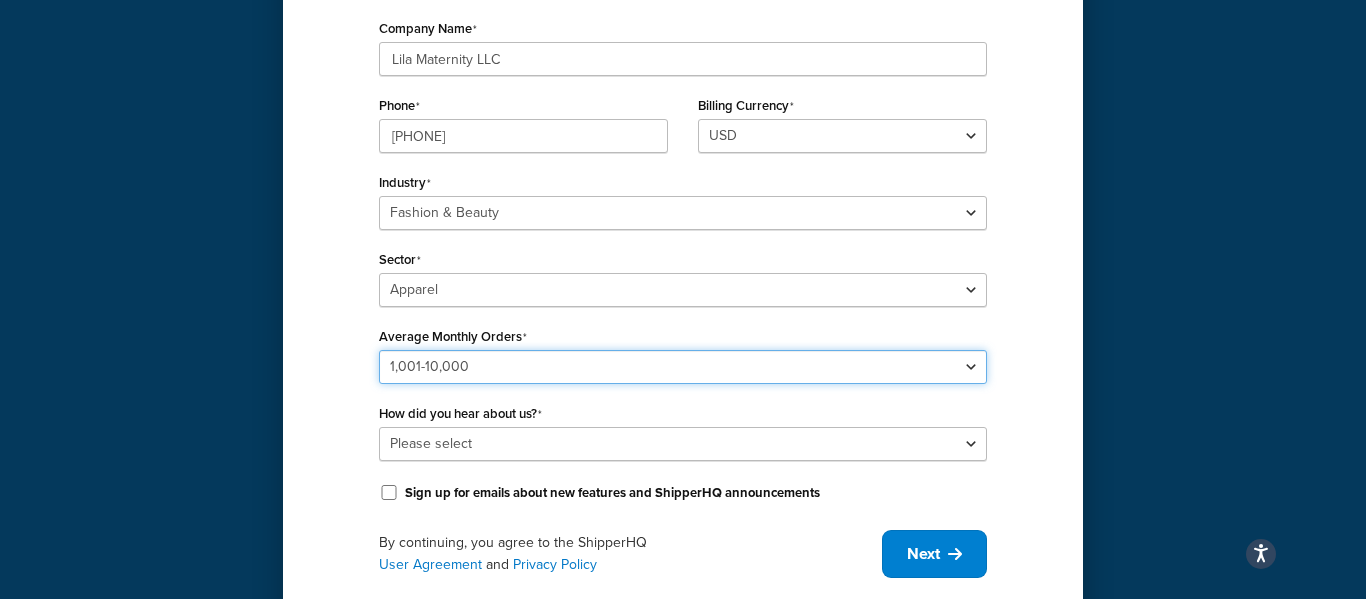 scroll, scrollTop: 378, scrollLeft: 0, axis: vertical 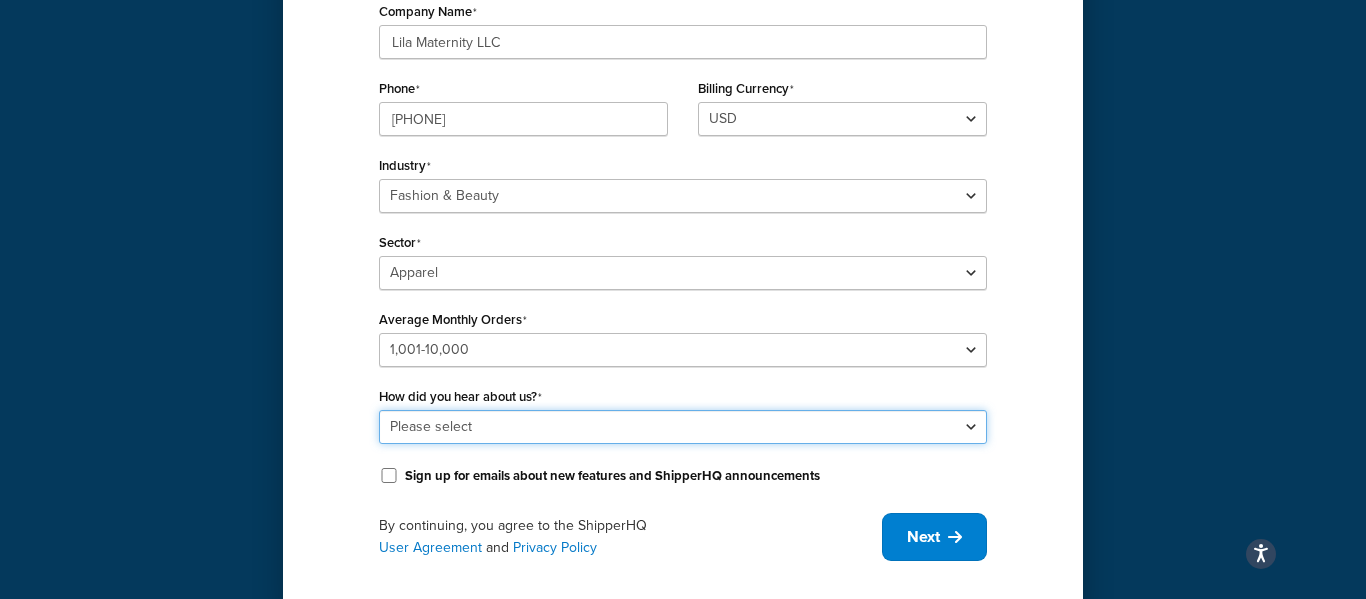 click on "Please select  Online Search  App Store or Marketplace Listing  Referred by Agency  Social Media  Industry Event or Meetup  Blog Post  Community Forum  Software Review Site  AI Recommendation  Other" at bounding box center (683, 427) 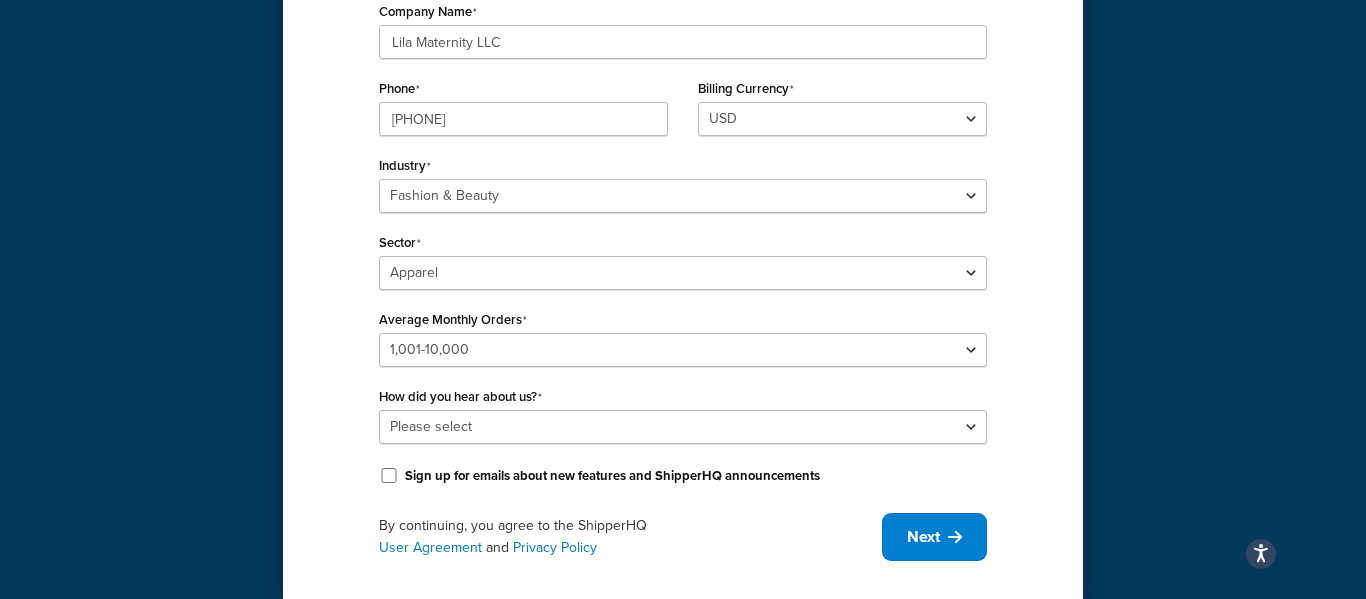 click on "Tell us about your business We'll build your profile so you can begin your free trial, no credit card required First Name   Caitlyn Last Name   Schollmeier Company Name   Lila Maternity LLC Phone   6154310452 Billing Currency   USD  Industry   Select industry  Automotive  Adult  Agriculture  Alcohol, Tobacco & CBD  Arts & Crafts  Baby  Books, Music & Entertainment  Business Equipment & Supplies  Chemical & Hazardous Materials  Computer & Electronics  Construction  Displays & Staging  Education  Fashion & Beauty  Food & Nutrition  Gym & Fitness  Home & Garden  Machinery & Manufacturing  Medical & Pharmacy  Pet Supplies & Live Animals  Restaurant & Catering Equipment  Sporting Goods & Recreation  Toys, Games, Hobbies & Party  Wholesale  Other  Sector   Select sector  Apparel  Beauty Supplies & Cosmetics  Jewelry  Average Monthly Orders   Please select  0-500  501-1,000  1,001-10,000  10,001-20,000  Over 20,000  How did you hear about us?   Please select  Online Search  App Store or Marketplace Listing  Other" at bounding box center (683, 160) 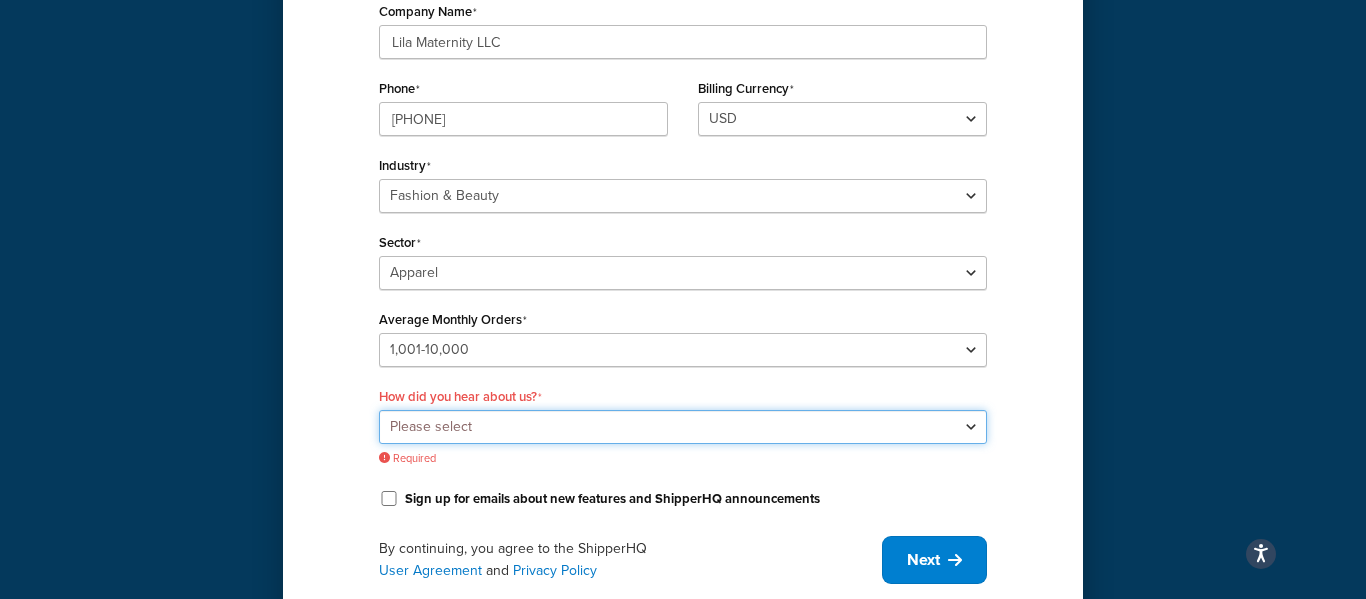 click on "Please select  Online Search  App Store or Marketplace Listing  Referred by Agency  Social Media  Industry Event or Meetup  Blog Post  Community Forum  Software Review Site  AI Recommendation  Other" at bounding box center (683, 427) 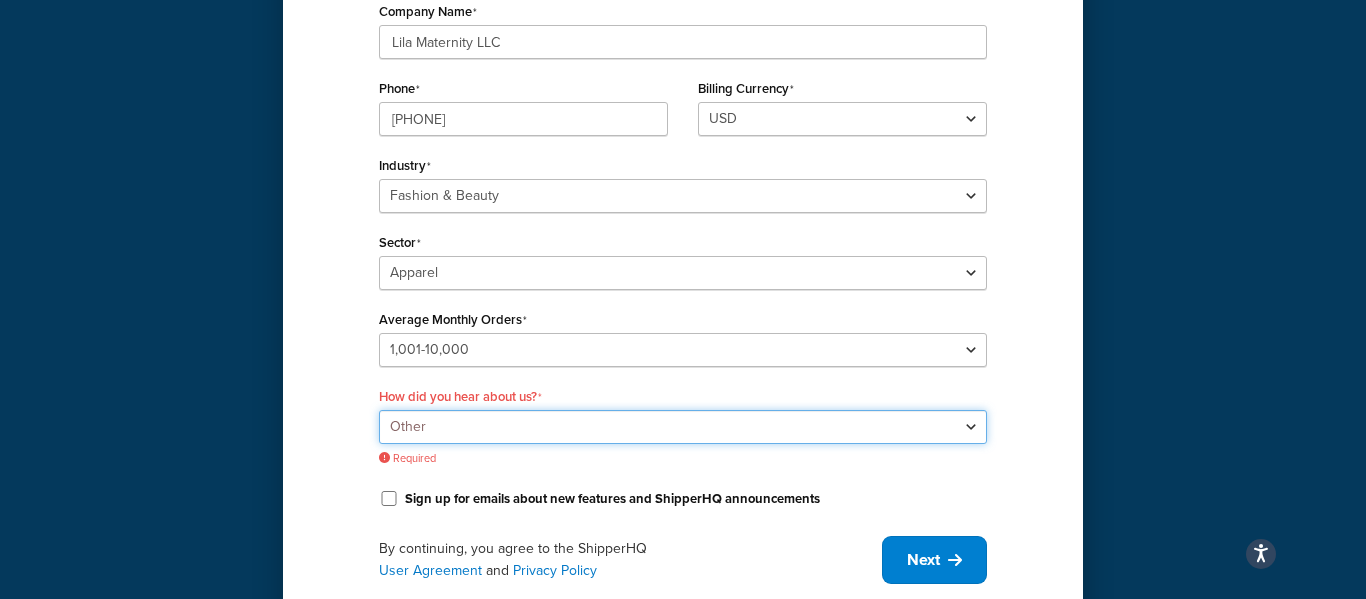 click on "Please select  Online Search  App Store or Marketplace Listing  Referred by Agency  Social Media  Industry Event or Meetup  Blog Post  Community Forum  Software Review Site  AI Recommendation  Other" at bounding box center (683, 427) 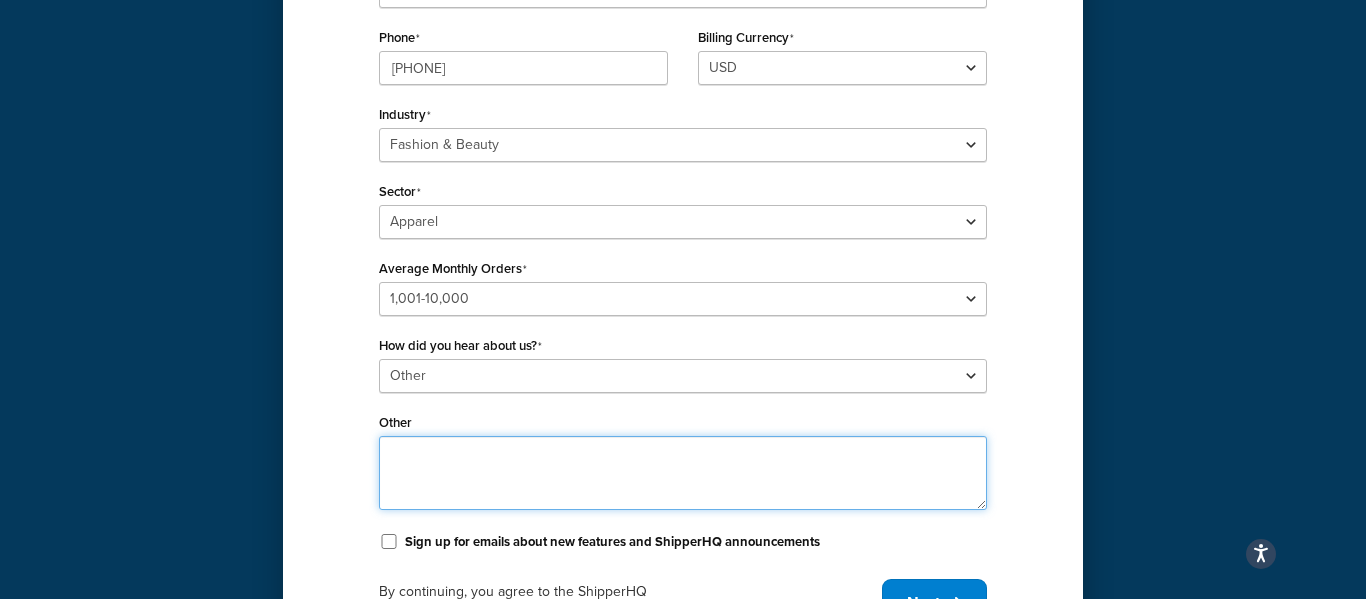 scroll, scrollTop: 433, scrollLeft: 0, axis: vertical 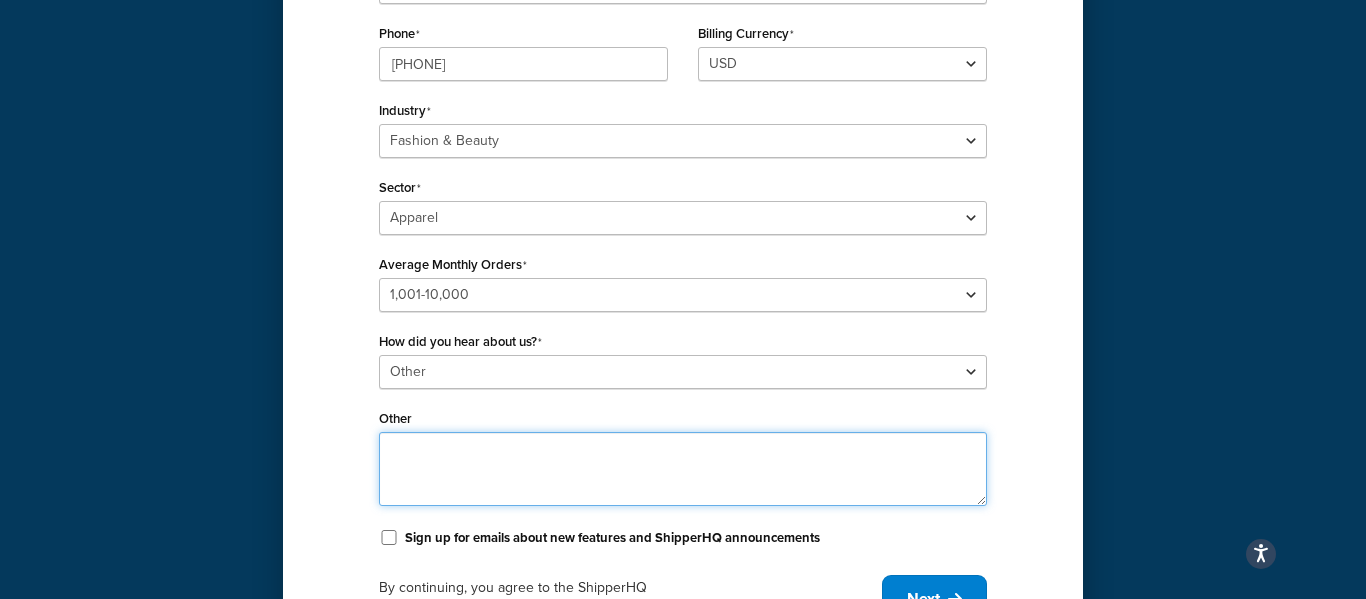 click on "Other" at bounding box center [683, 469] 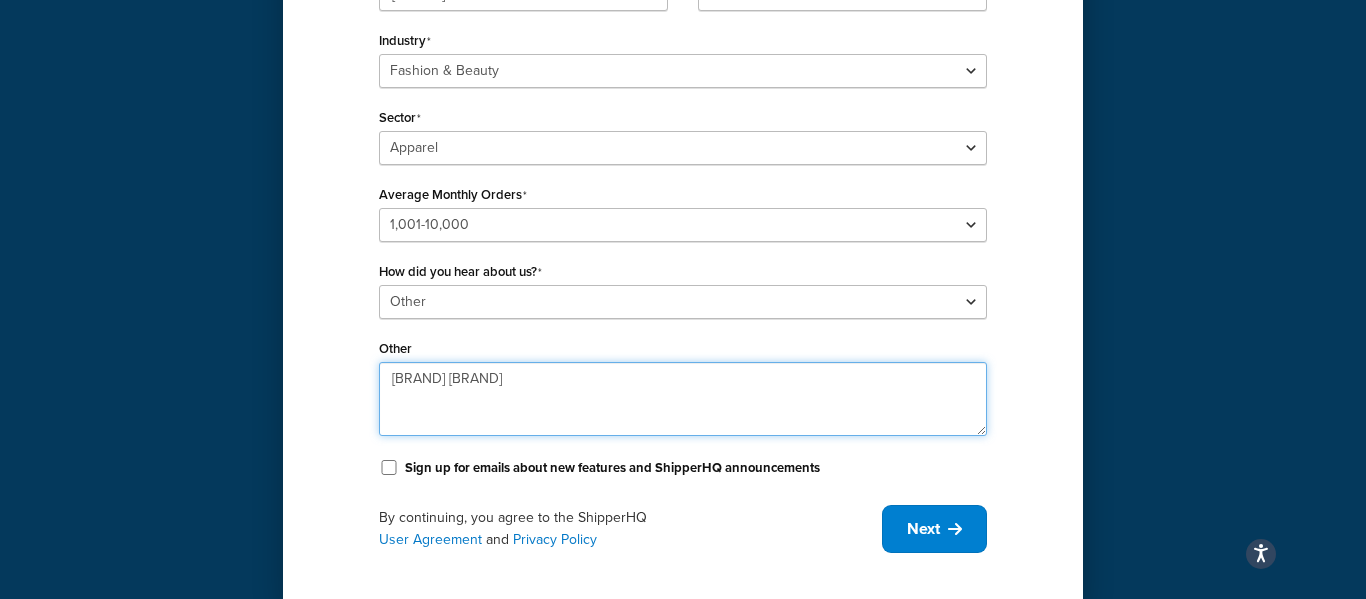 scroll, scrollTop: 541, scrollLeft: 0, axis: vertical 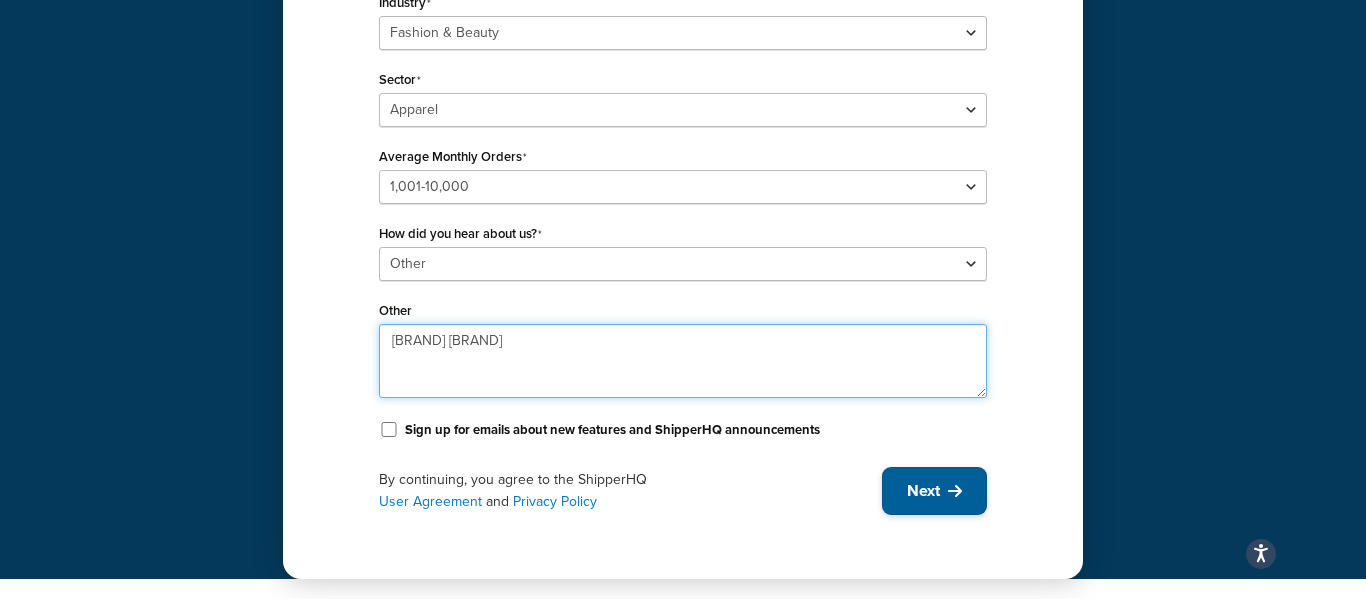 type on "Provider UPS" 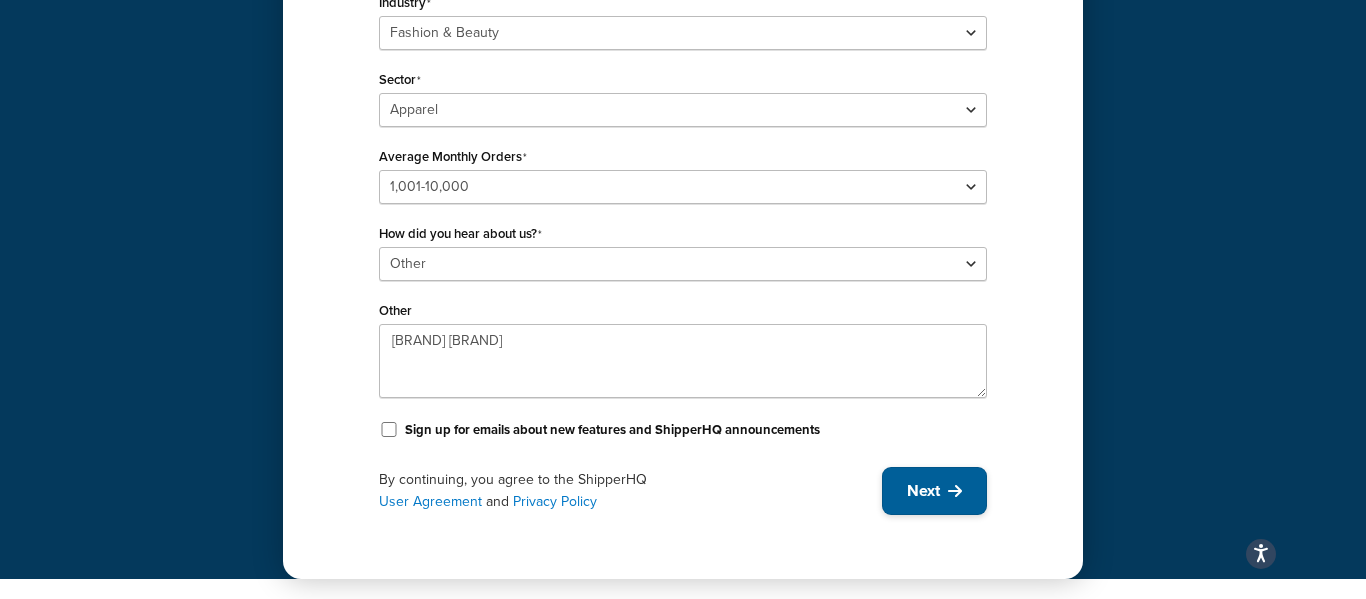 click on "Next" at bounding box center [934, 491] 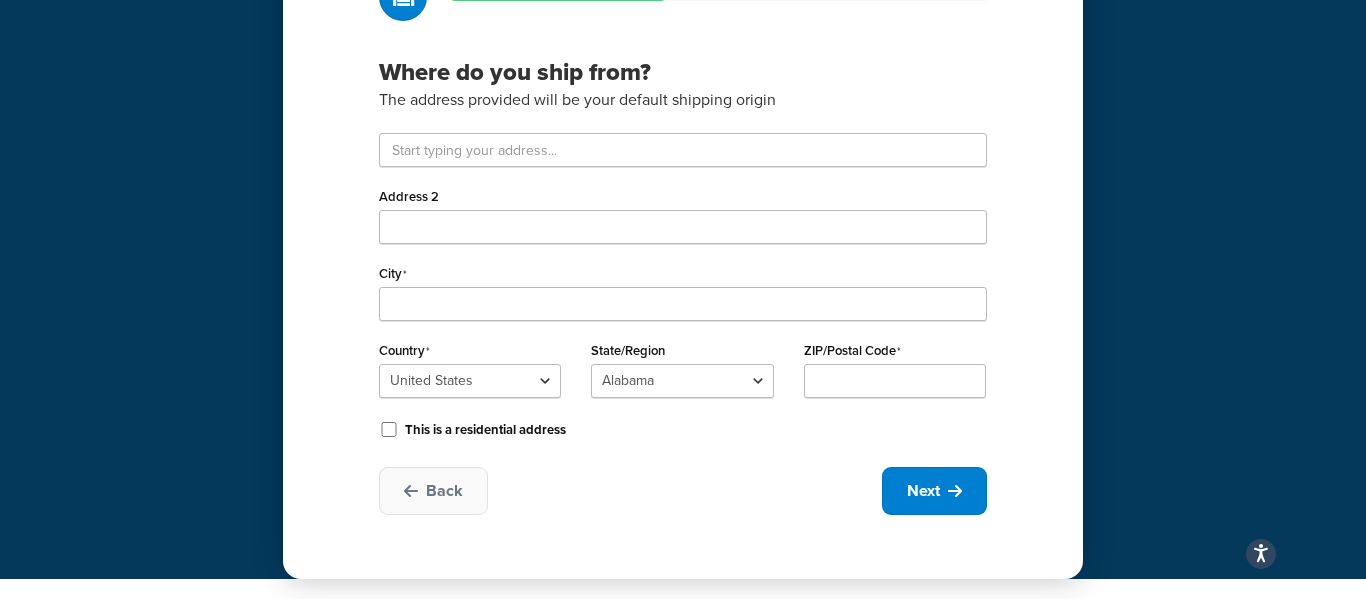 scroll, scrollTop: 165, scrollLeft: 0, axis: vertical 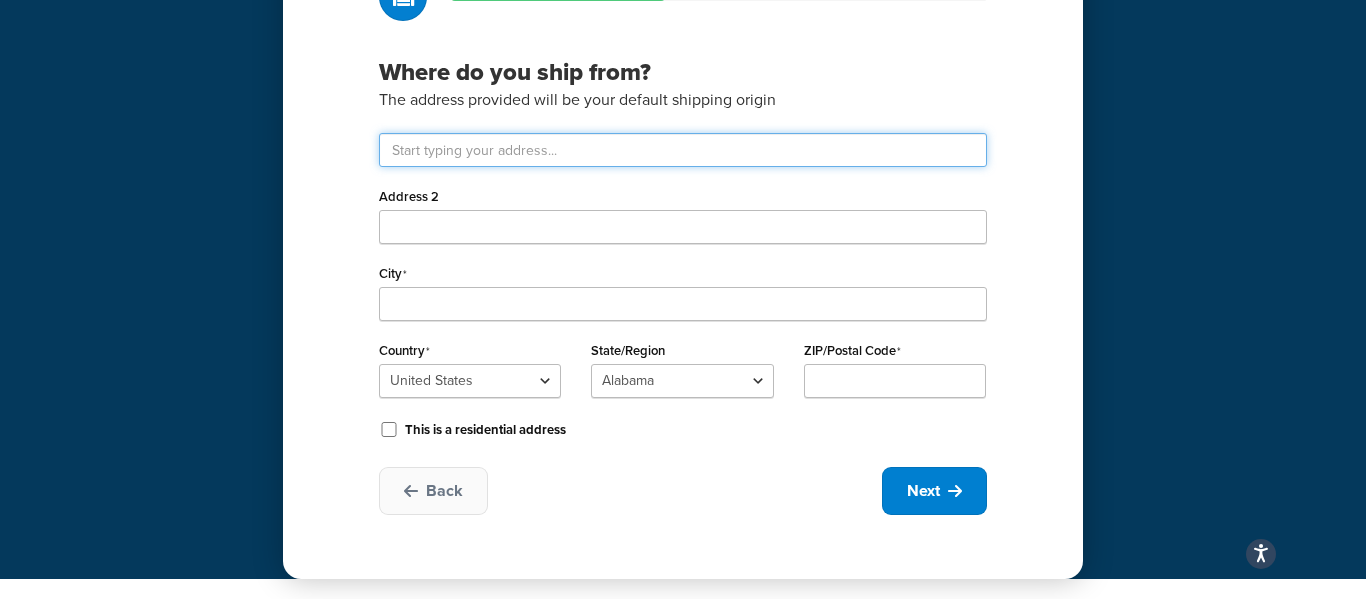 click at bounding box center [683, 150] 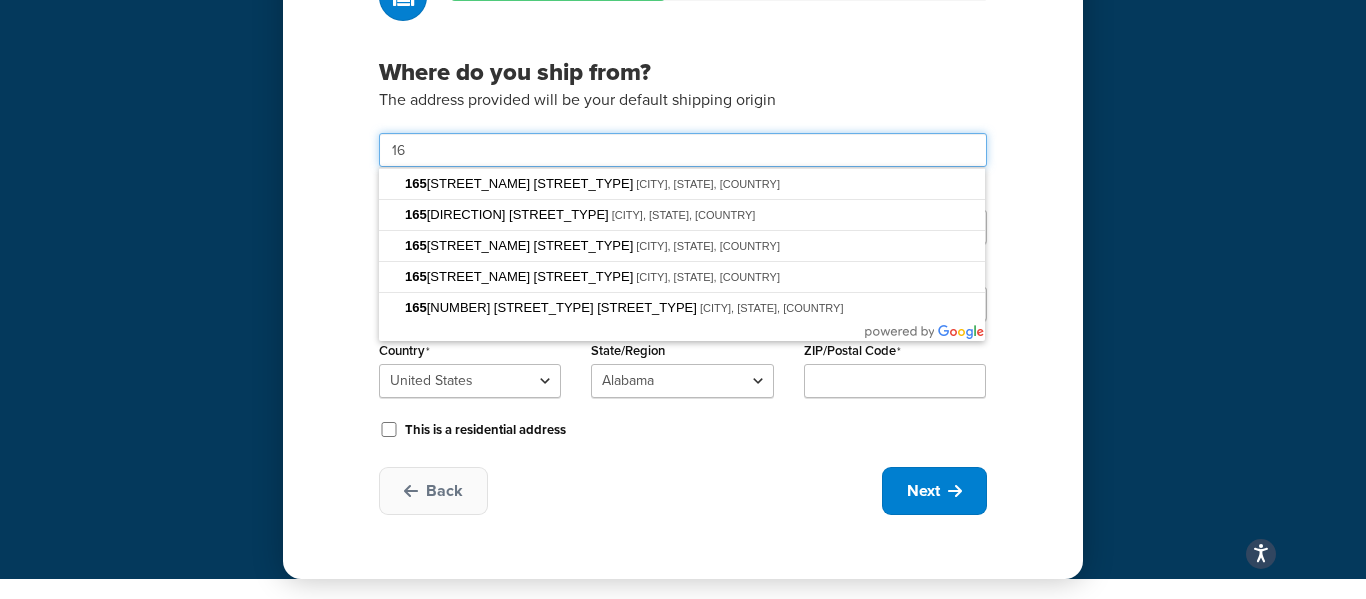 type on "1" 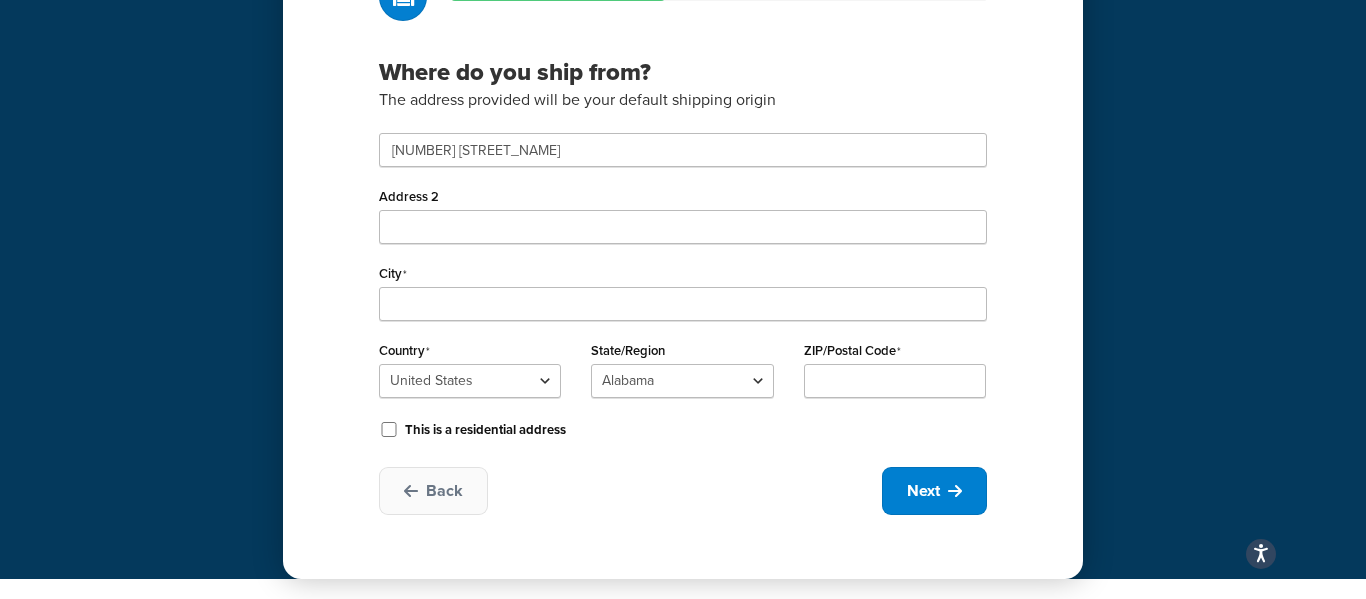 type on "300 Indian Lake Blvd" 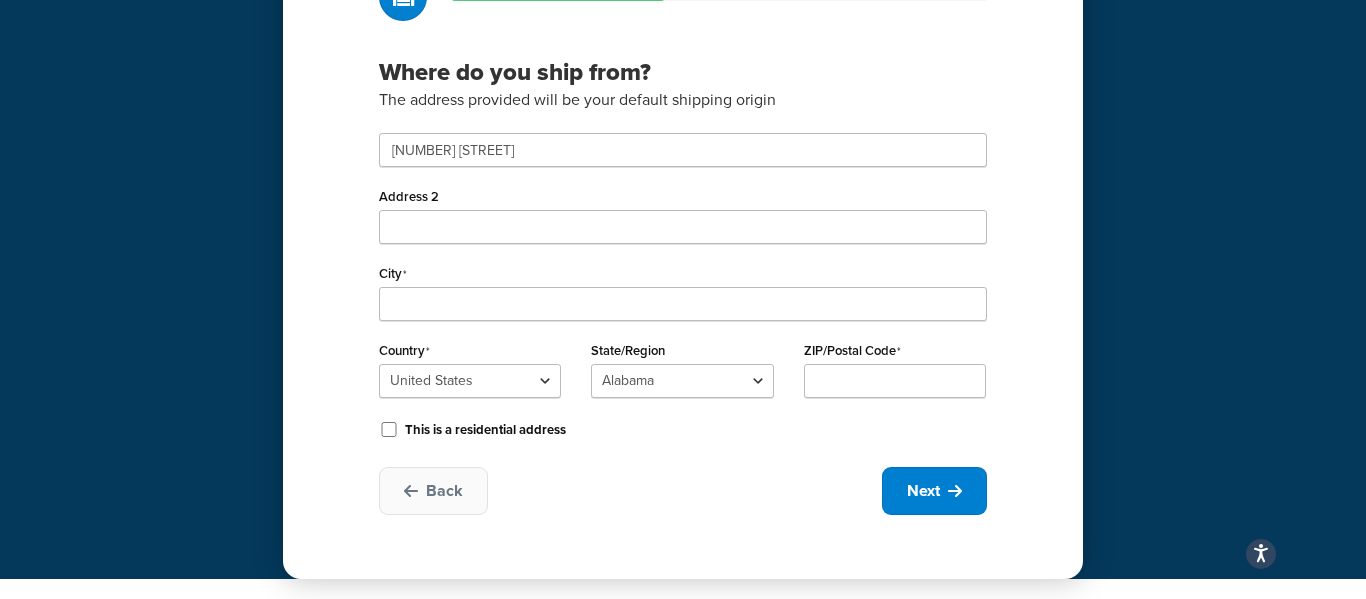 type on "Hendersonville" 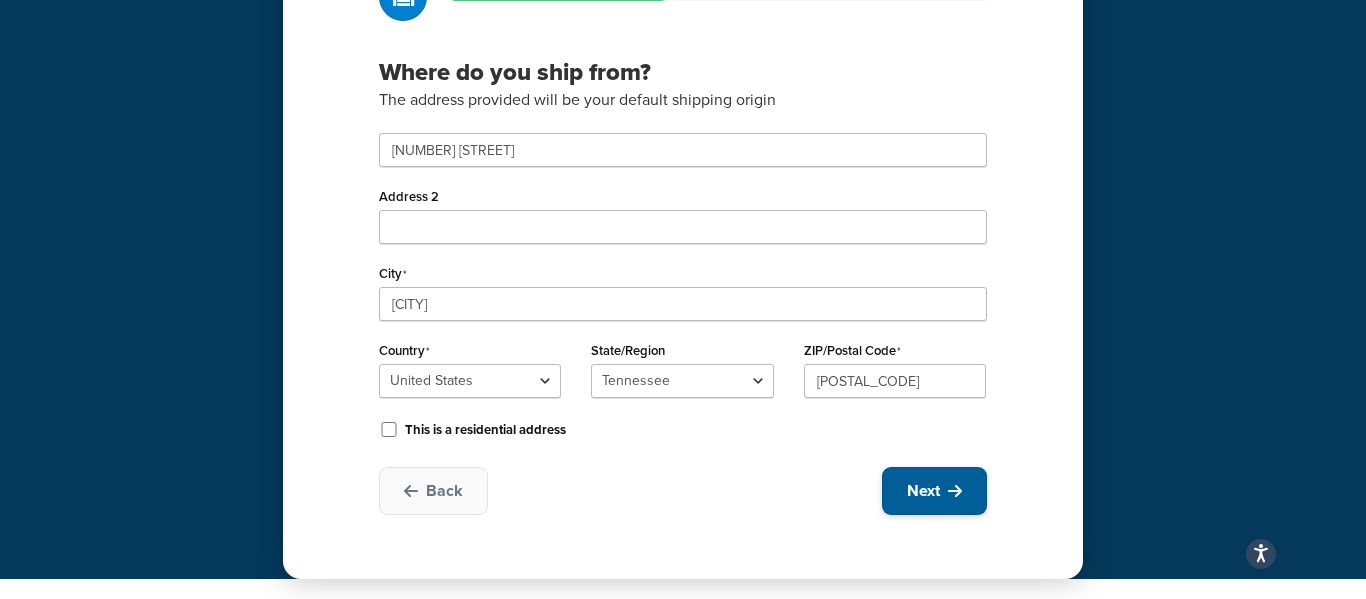 click on "Next" at bounding box center [923, 491] 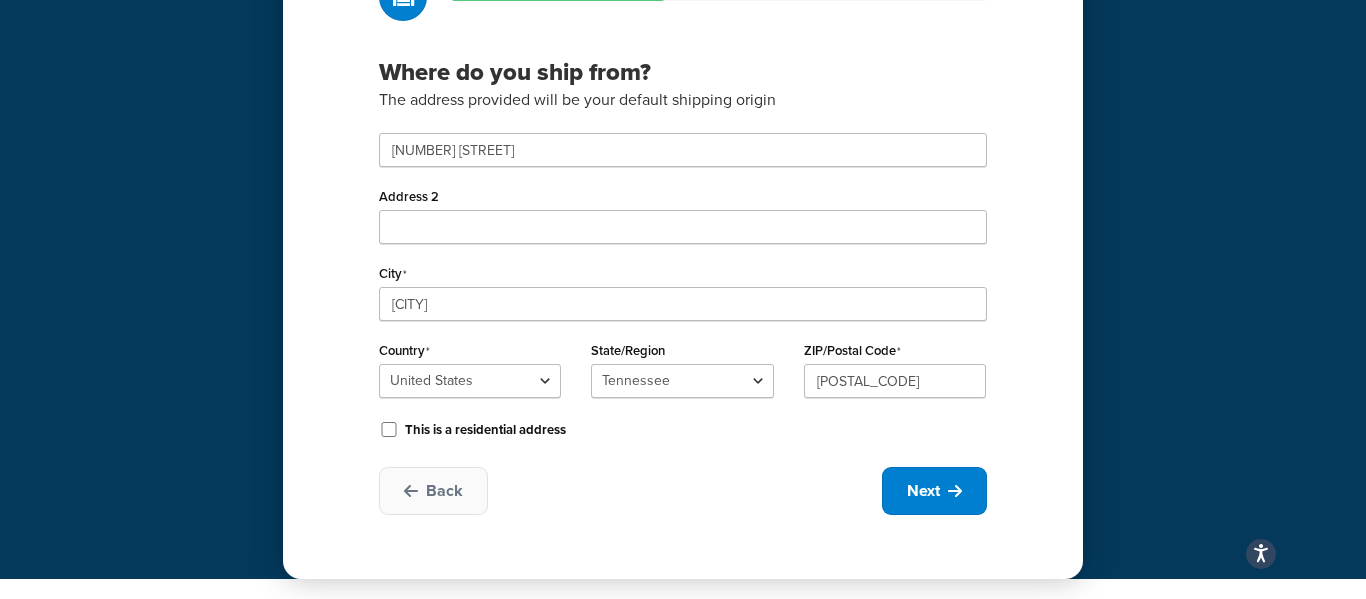 select on "1" 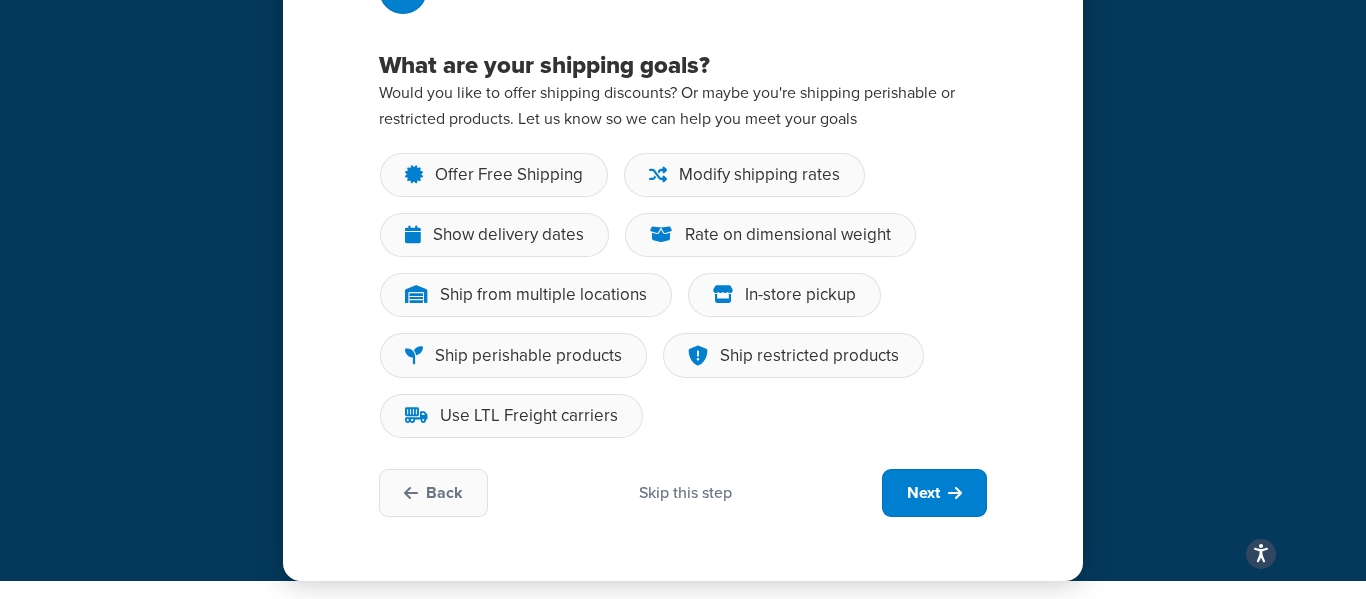 scroll, scrollTop: 174, scrollLeft: 0, axis: vertical 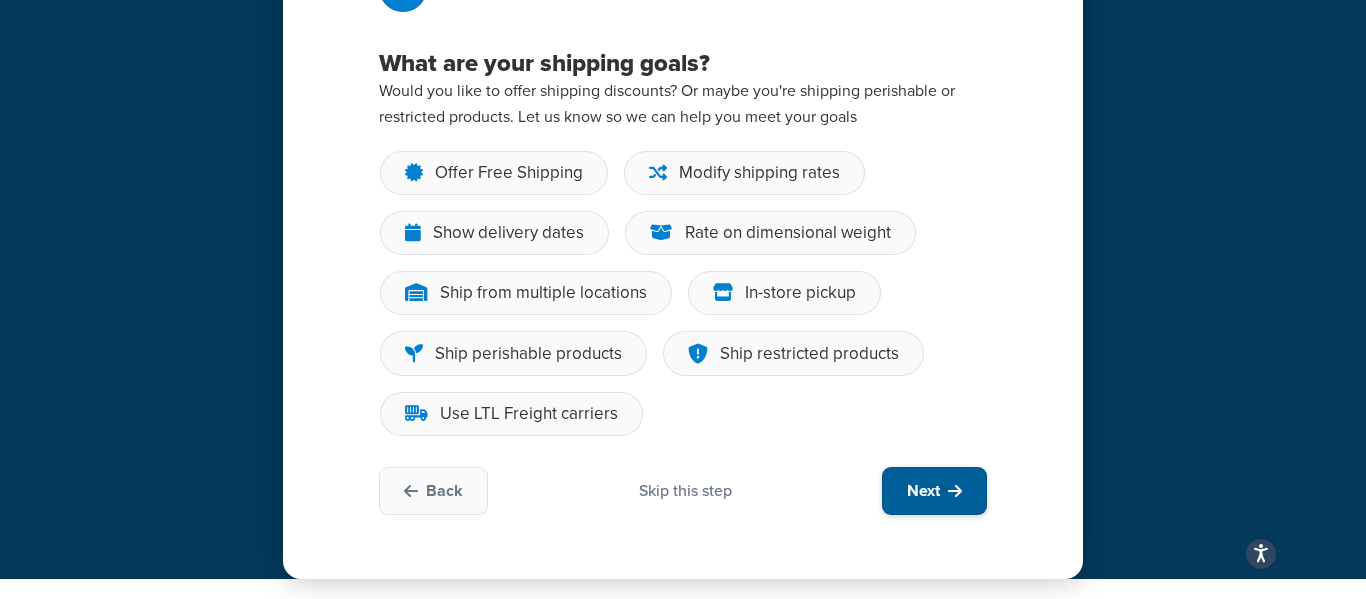 click on "Next" at bounding box center [934, 491] 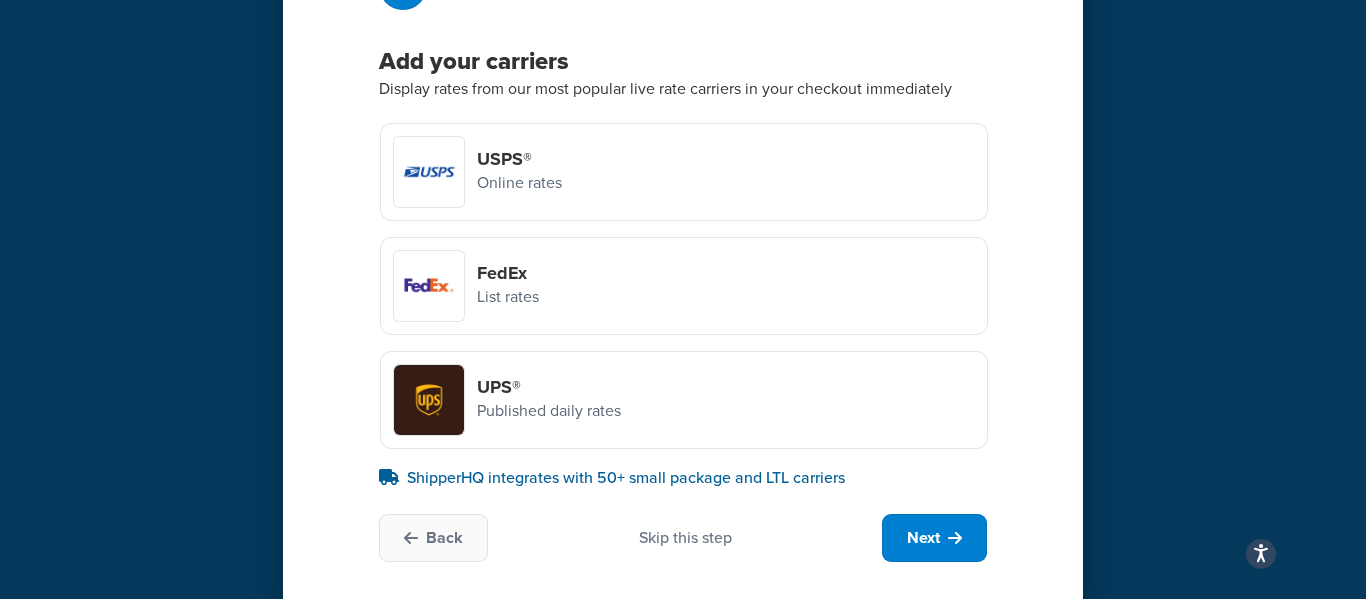 click on "UPS® Published daily rates" at bounding box center (684, 400) 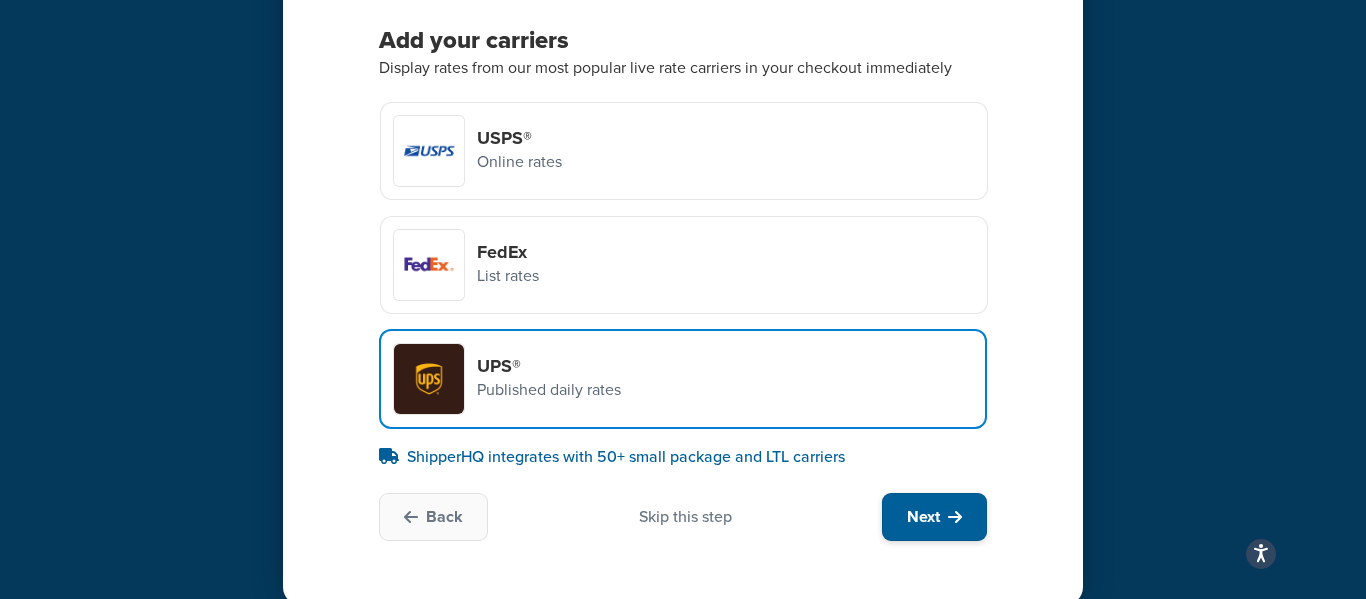 scroll, scrollTop: 223, scrollLeft: 0, axis: vertical 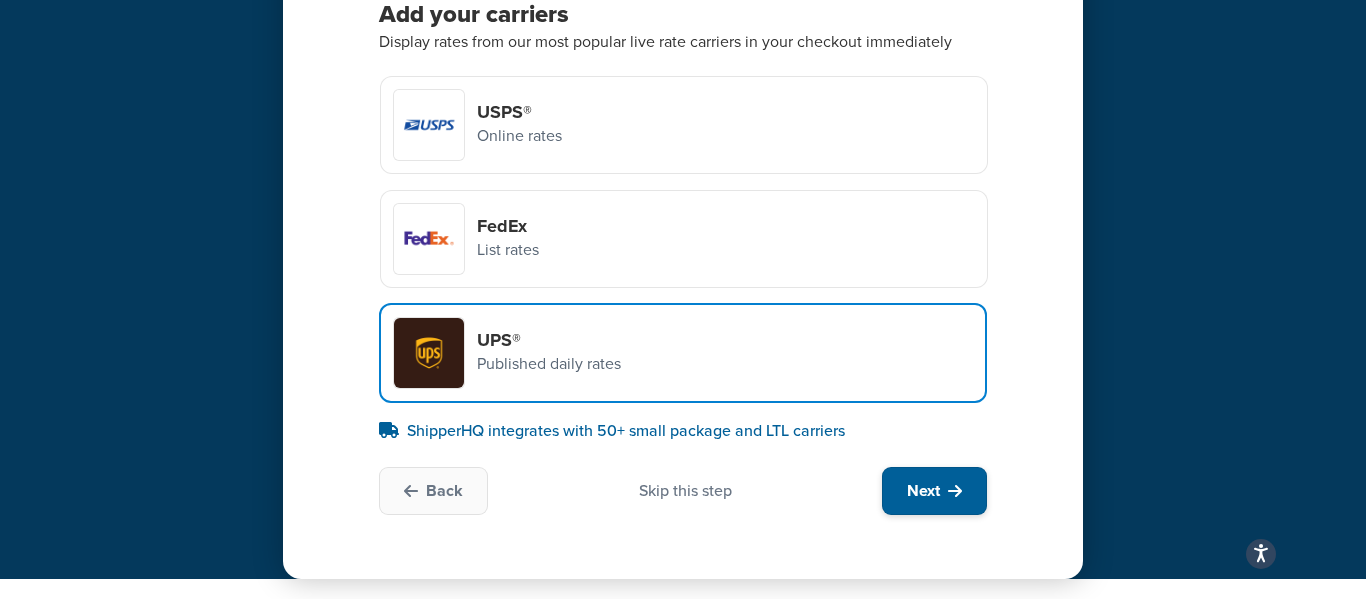 click at bounding box center [955, 491] 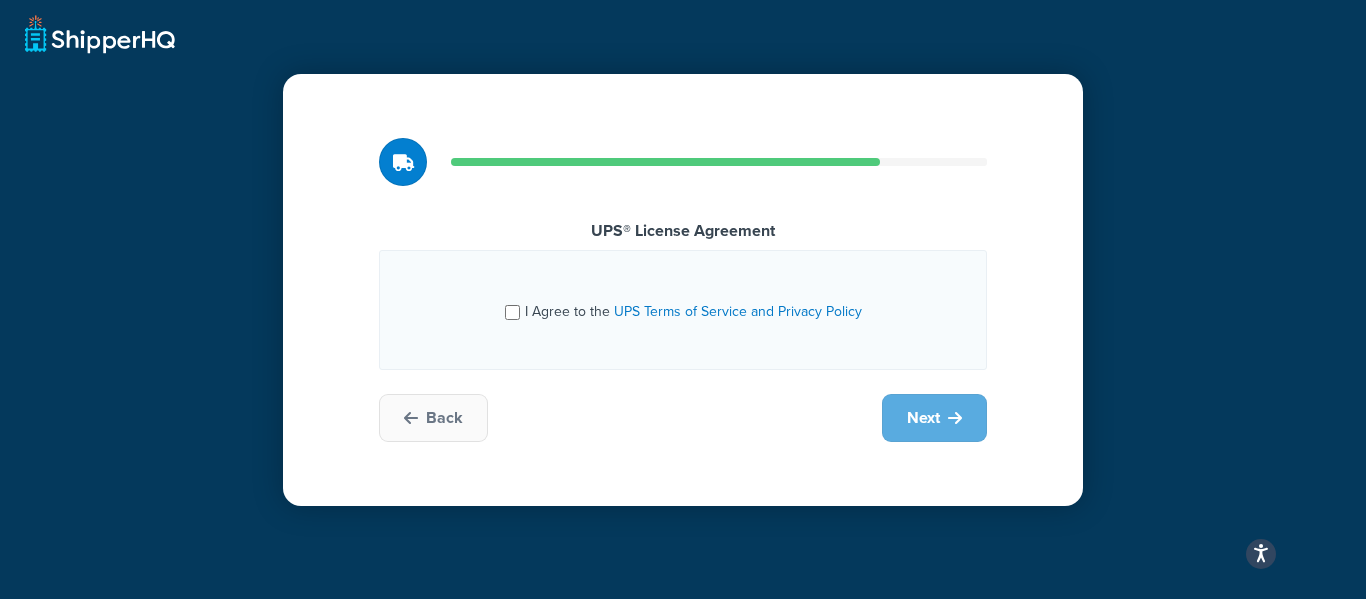 scroll, scrollTop: 0, scrollLeft: 0, axis: both 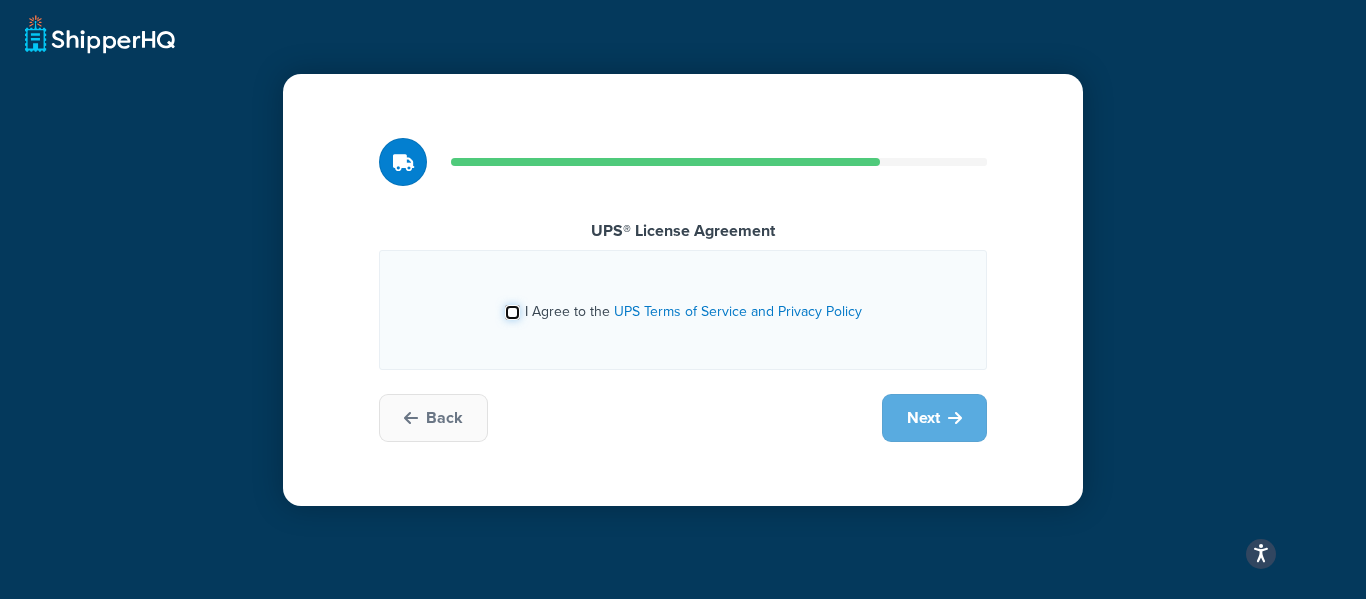 click on "I Agree to the   UPS Terms of Service and Privacy Policy" at bounding box center [512, 312] 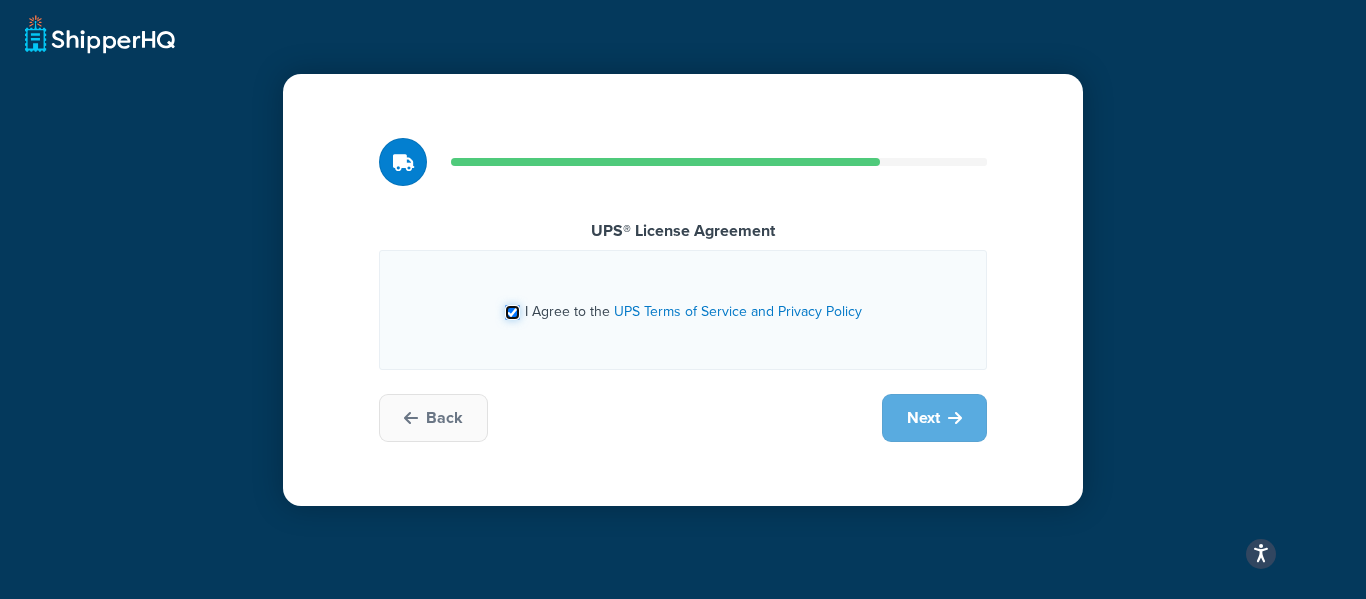 checkbox on "true" 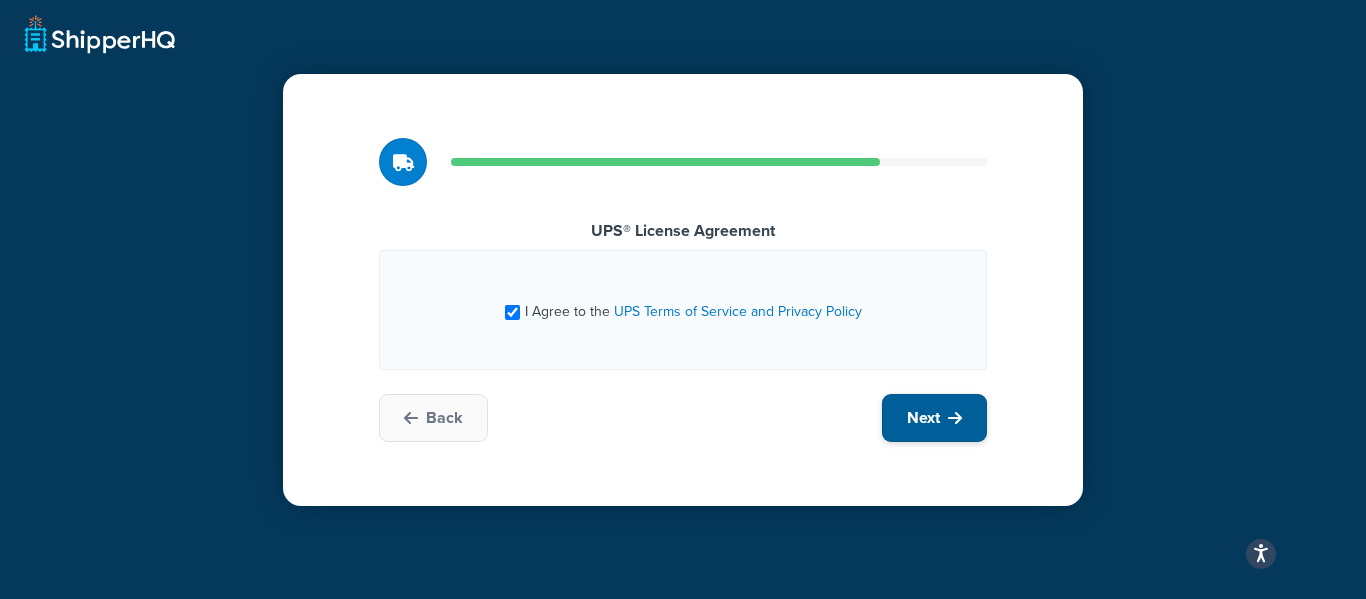 click on "Next" at bounding box center (934, 418) 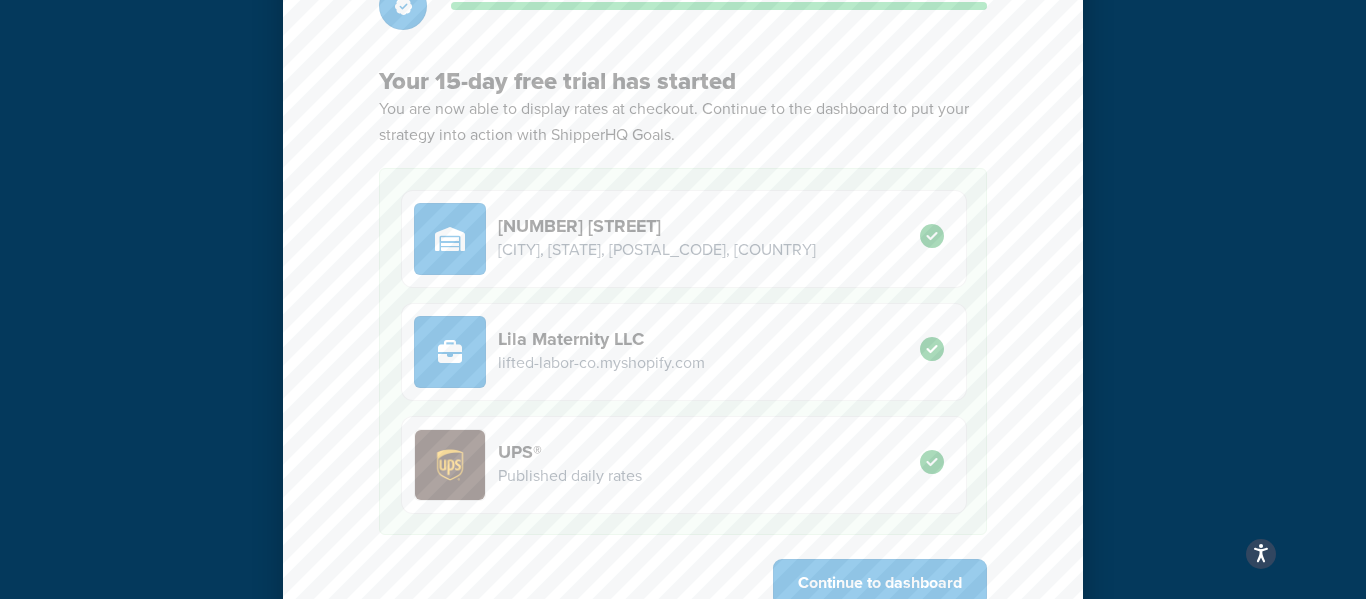 scroll, scrollTop: 233, scrollLeft: 0, axis: vertical 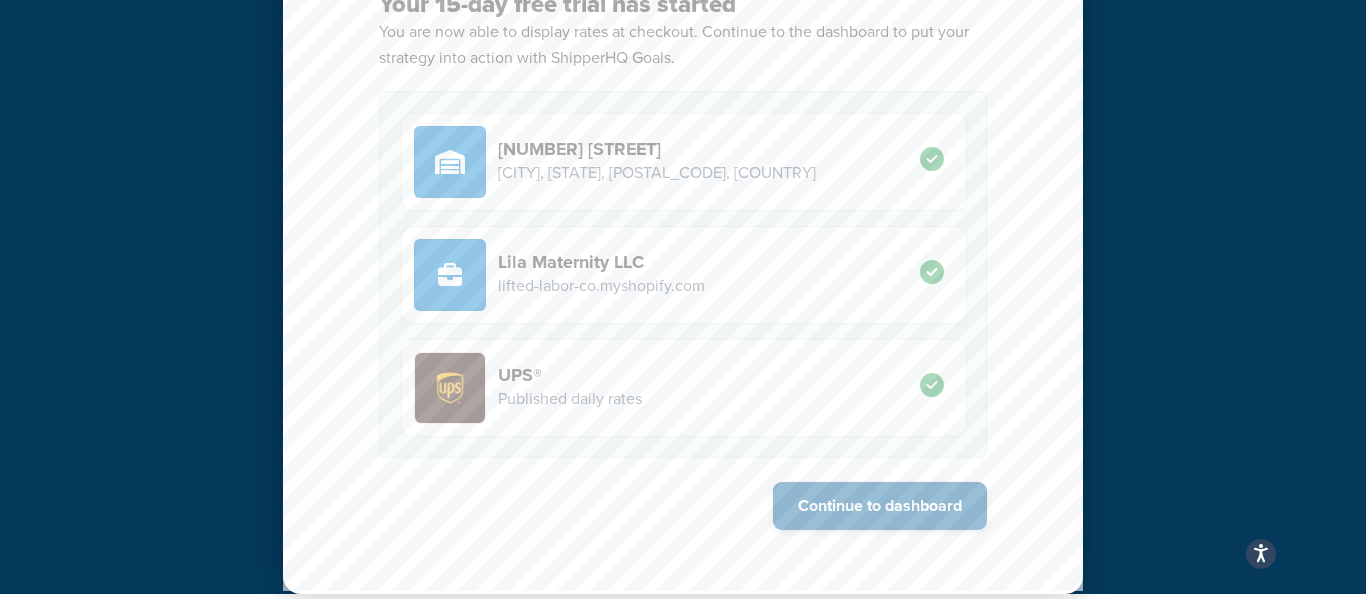 click on "Continue to dashboard" at bounding box center (880, 506) 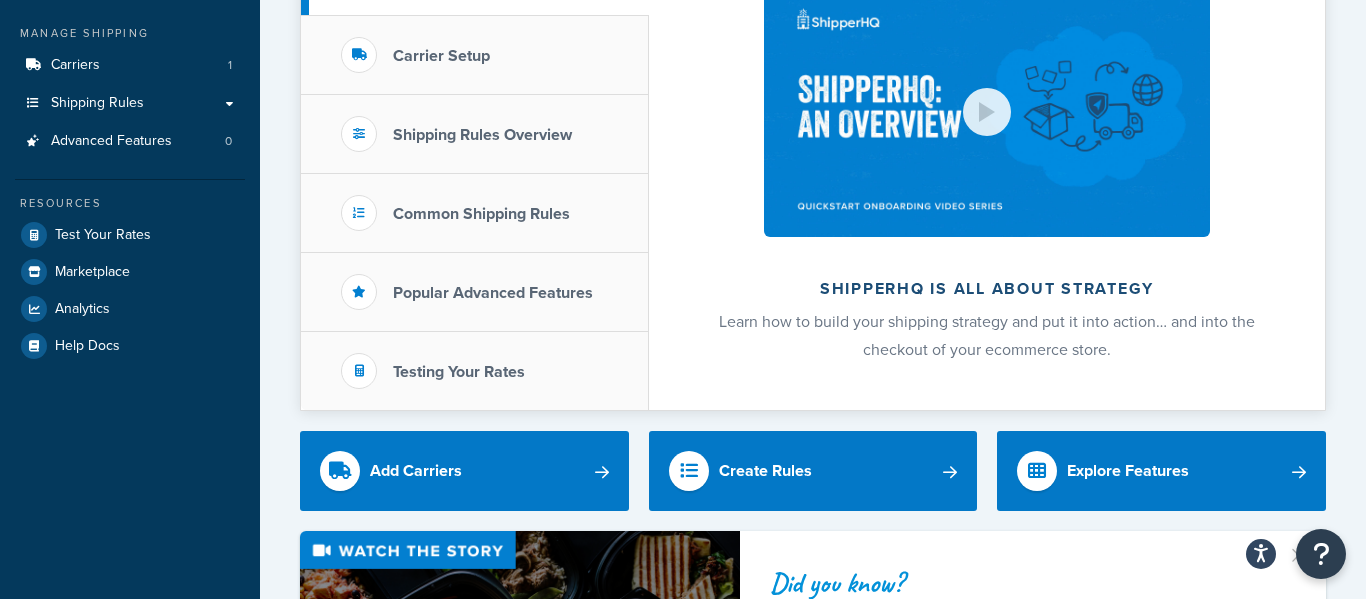 scroll, scrollTop: 230, scrollLeft: 0, axis: vertical 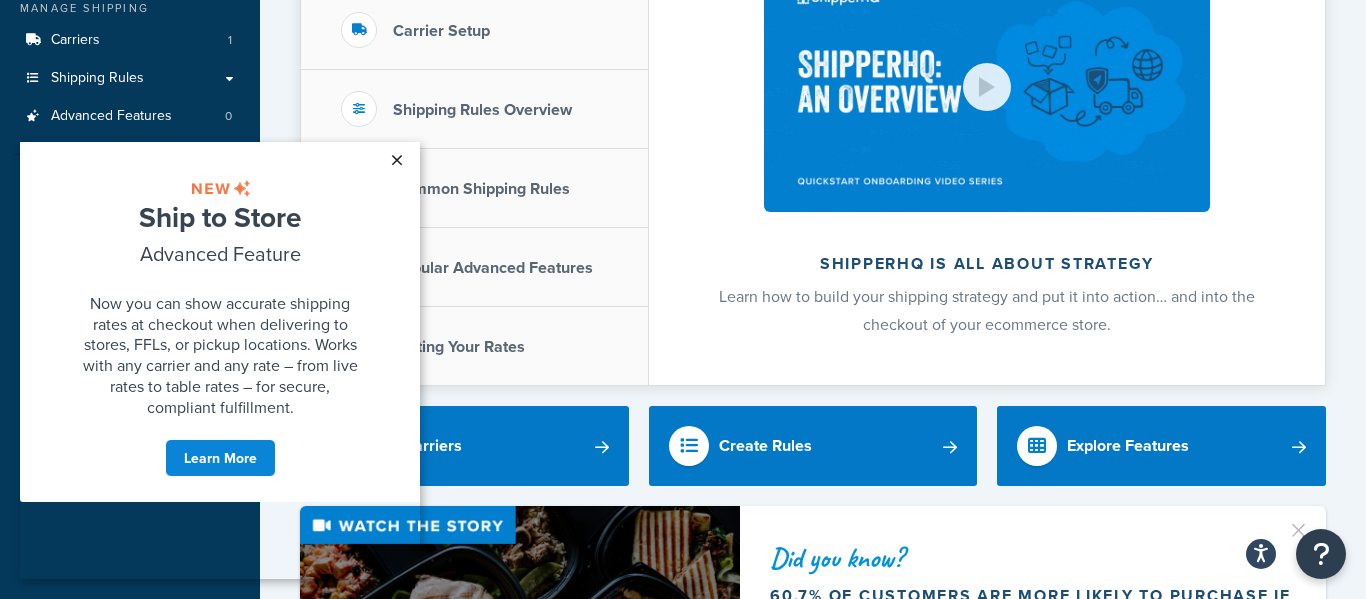 click on "×" at bounding box center [396, 160] 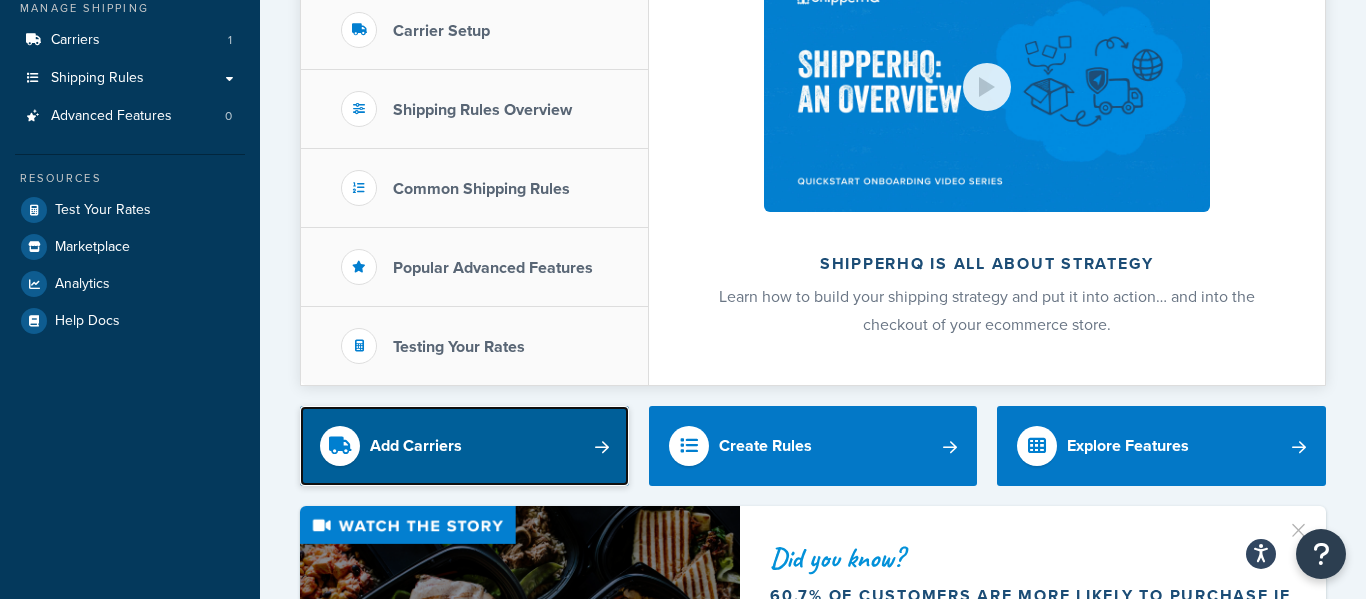 click on "Add Carriers" at bounding box center (464, 446) 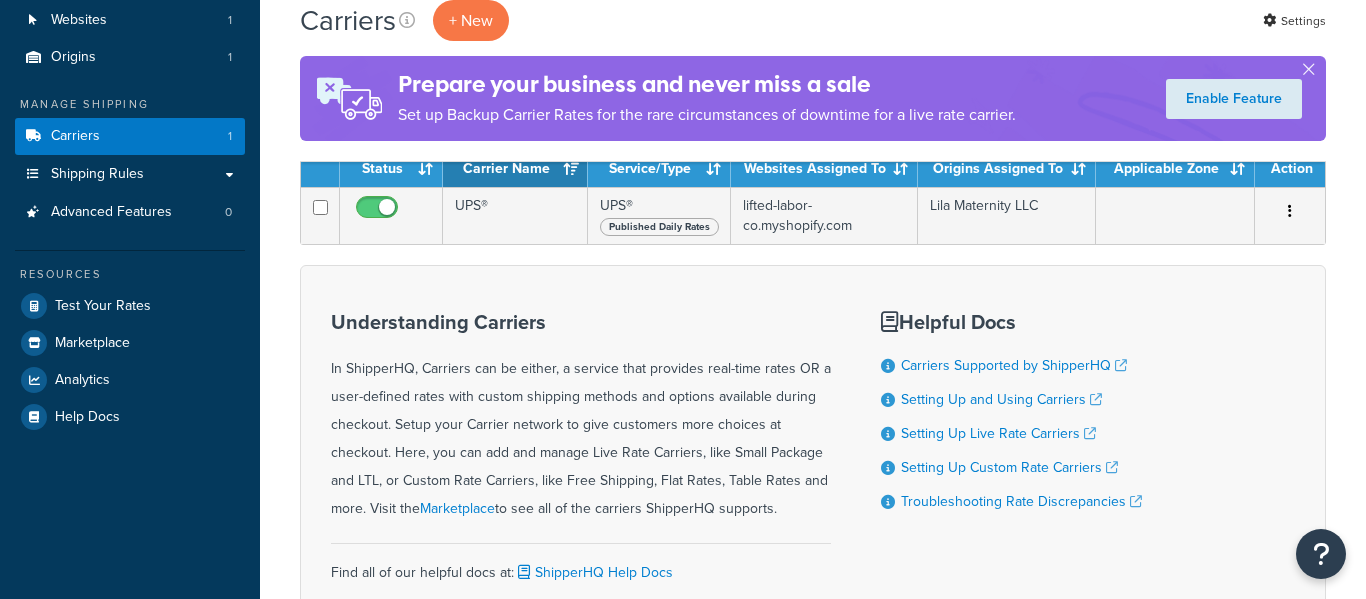 scroll, scrollTop: 147, scrollLeft: 0, axis: vertical 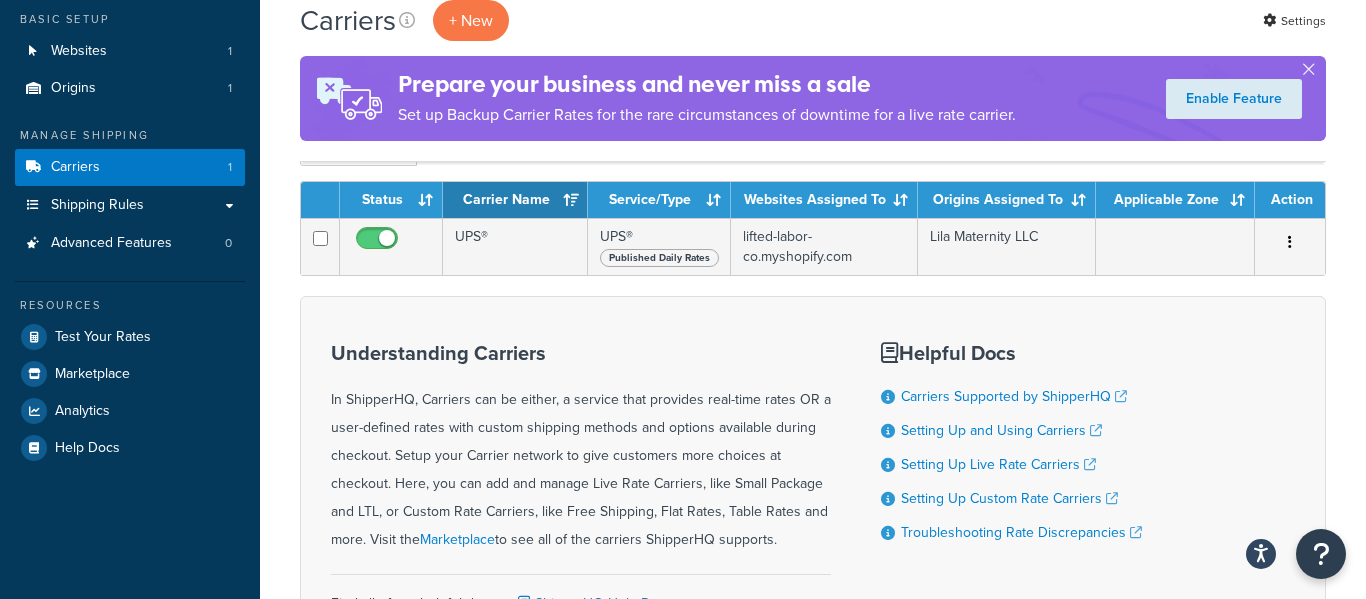 click on "Service/Type" at bounding box center (659, 200) 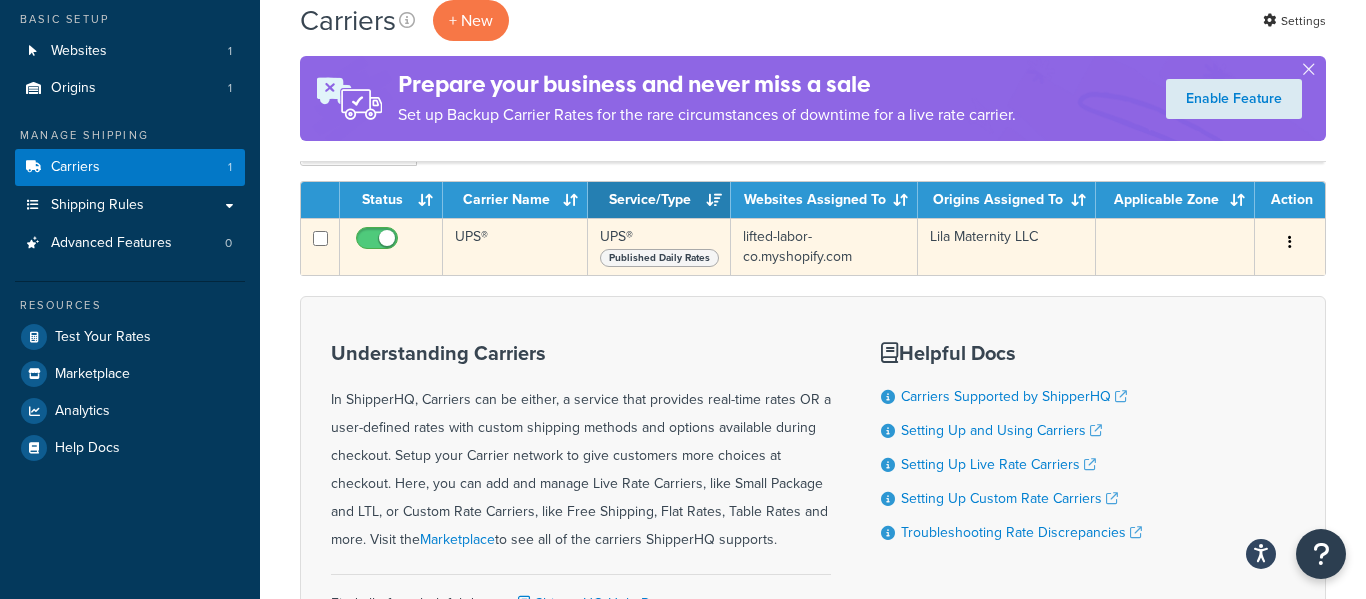 click on "UPS®
Published Daily Rates" at bounding box center [659, 246] 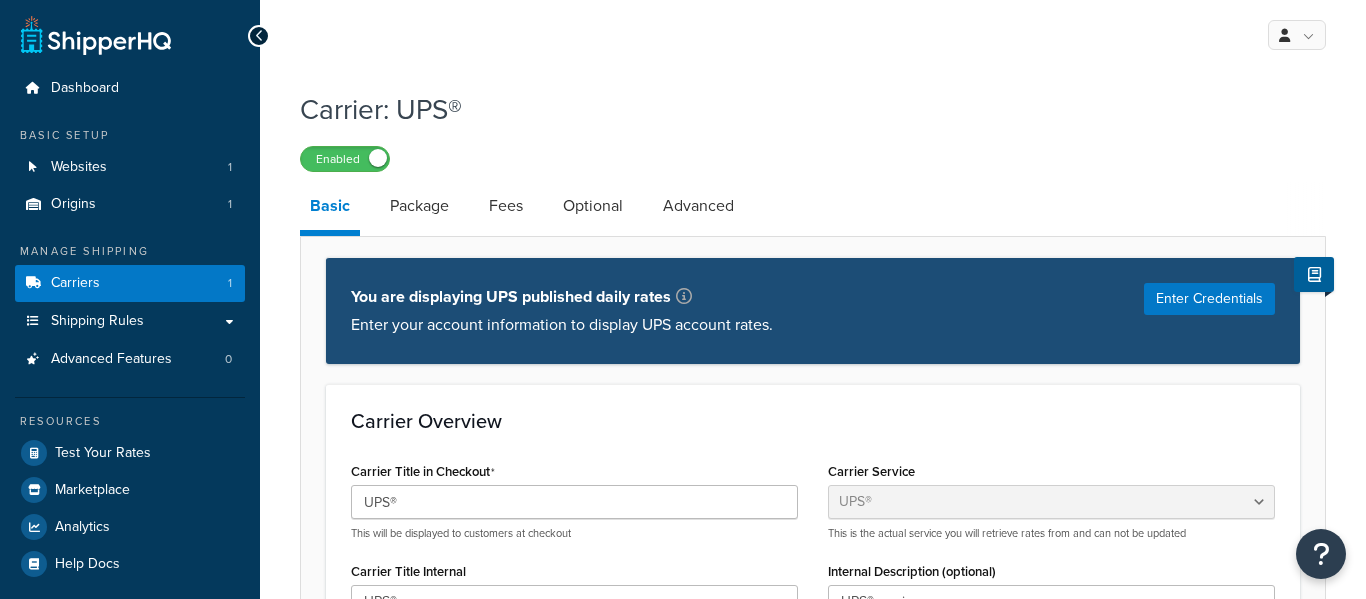 select on "ups" 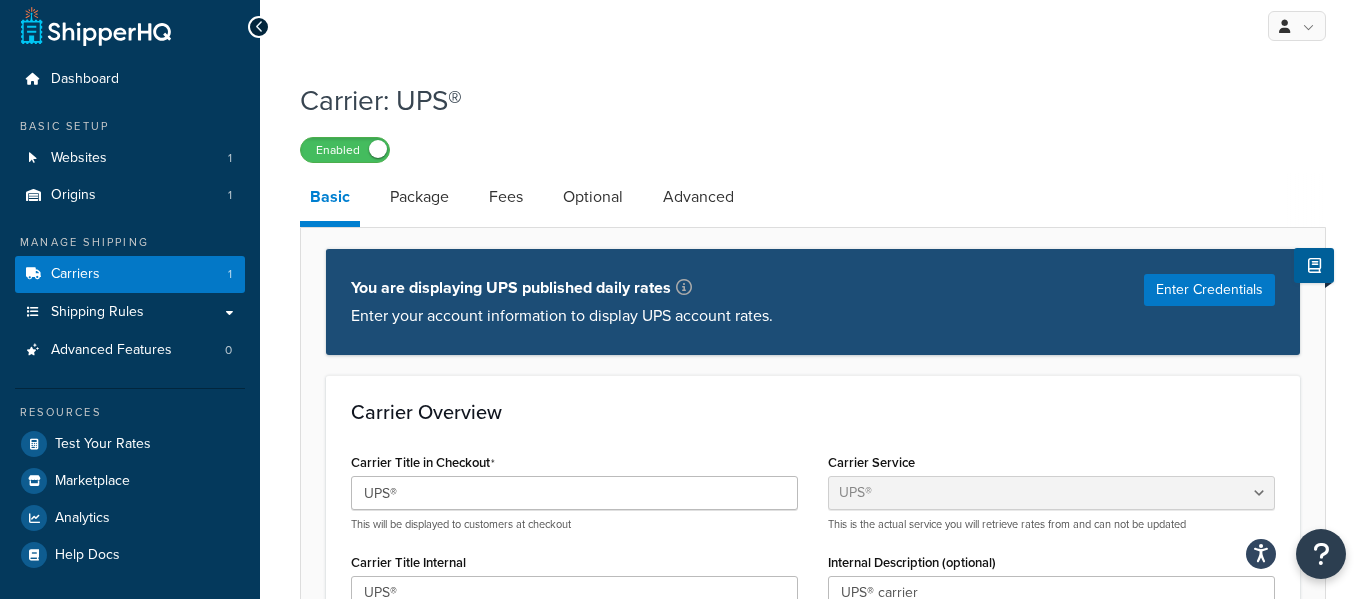 scroll, scrollTop: 0, scrollLeft: 0, axis: both 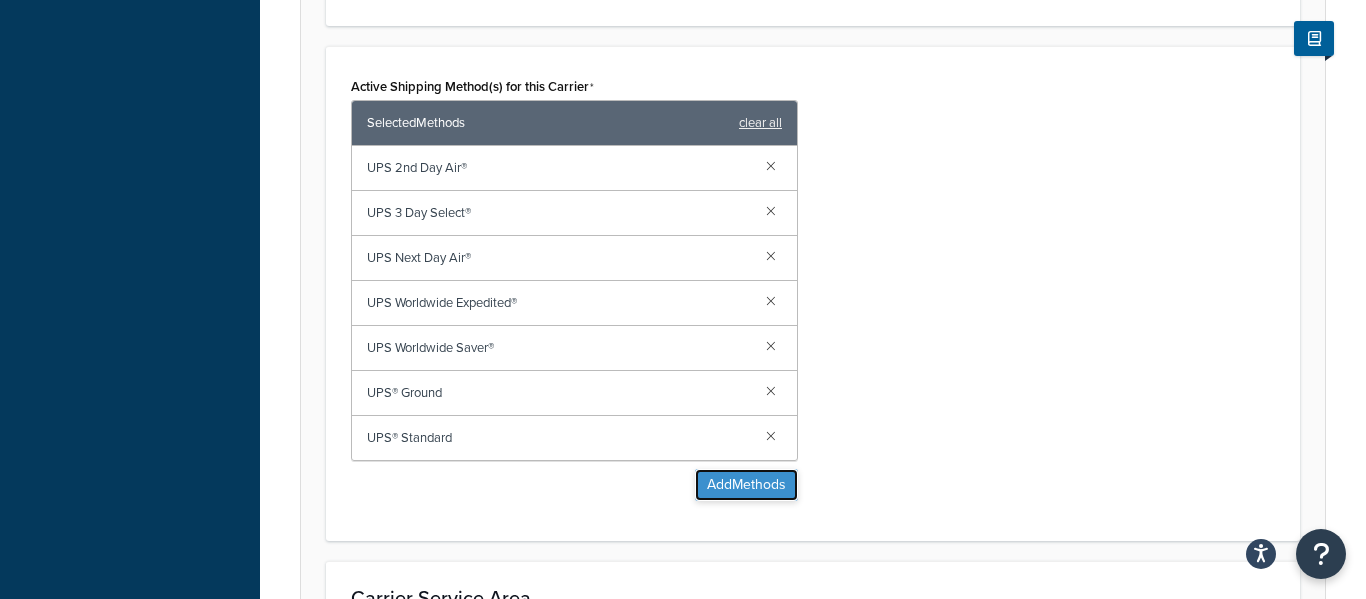 click on "Add  Methods" at bounding box center (746, 485) 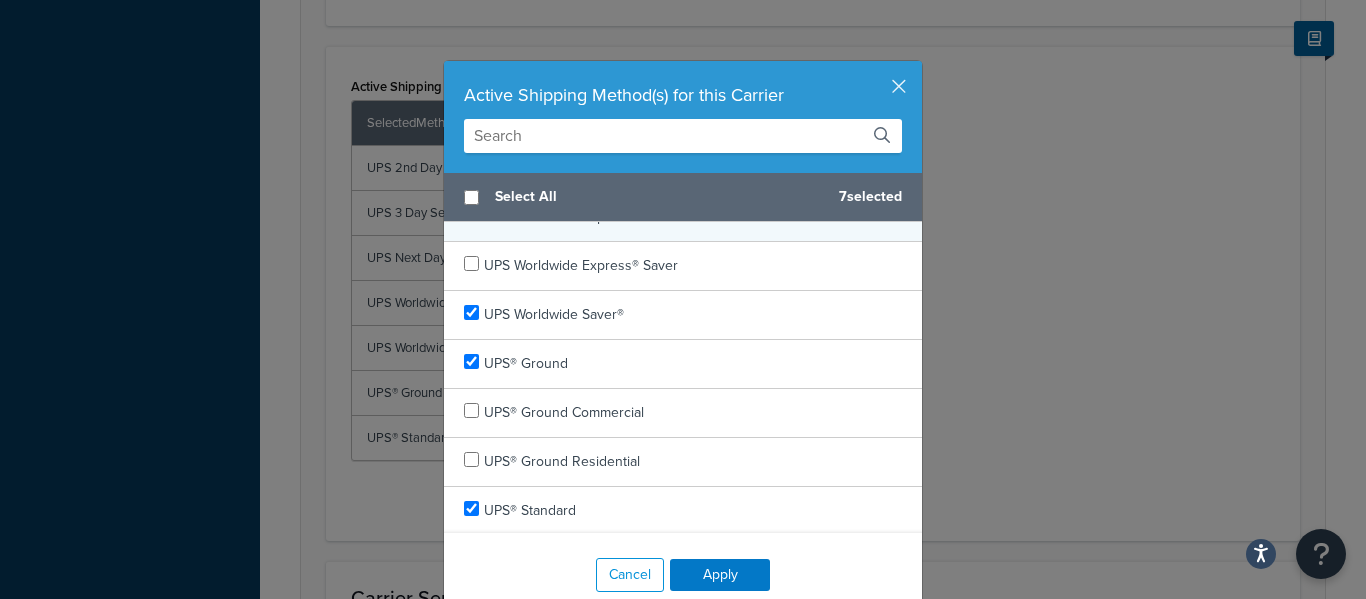 scroll, scrollTop: 1158, scrollLeft: 0, axis: vertical 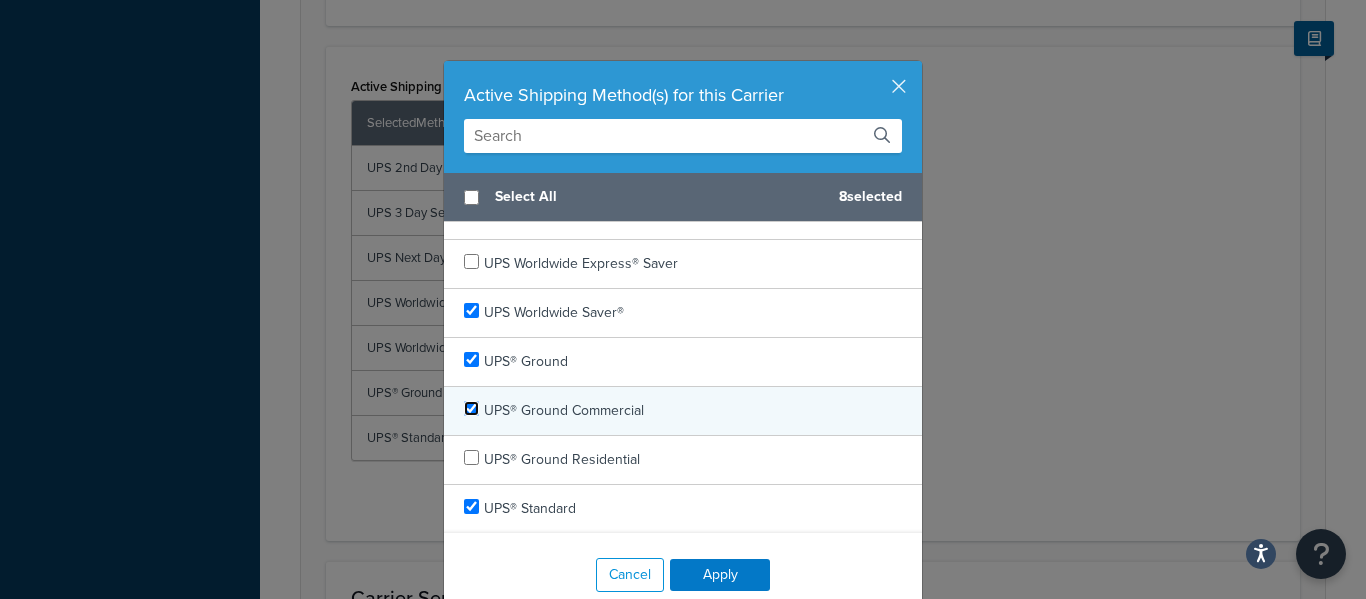 click at bounding box center [471, 408] 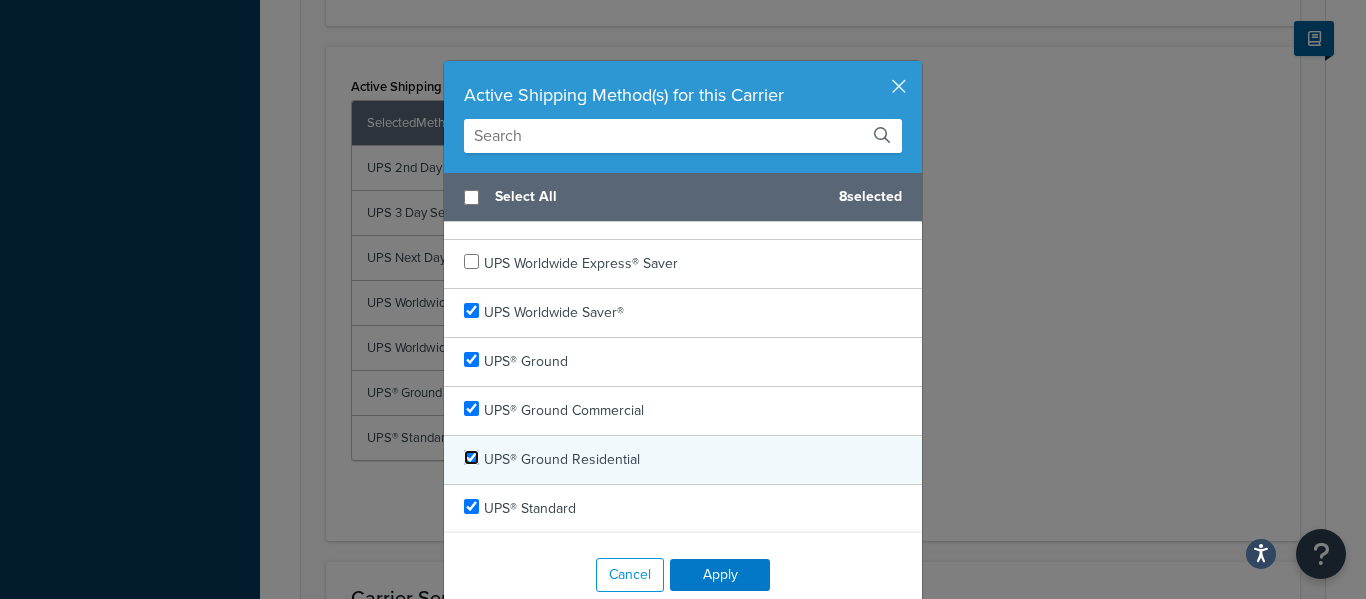 click at bounding box center (471, 457) 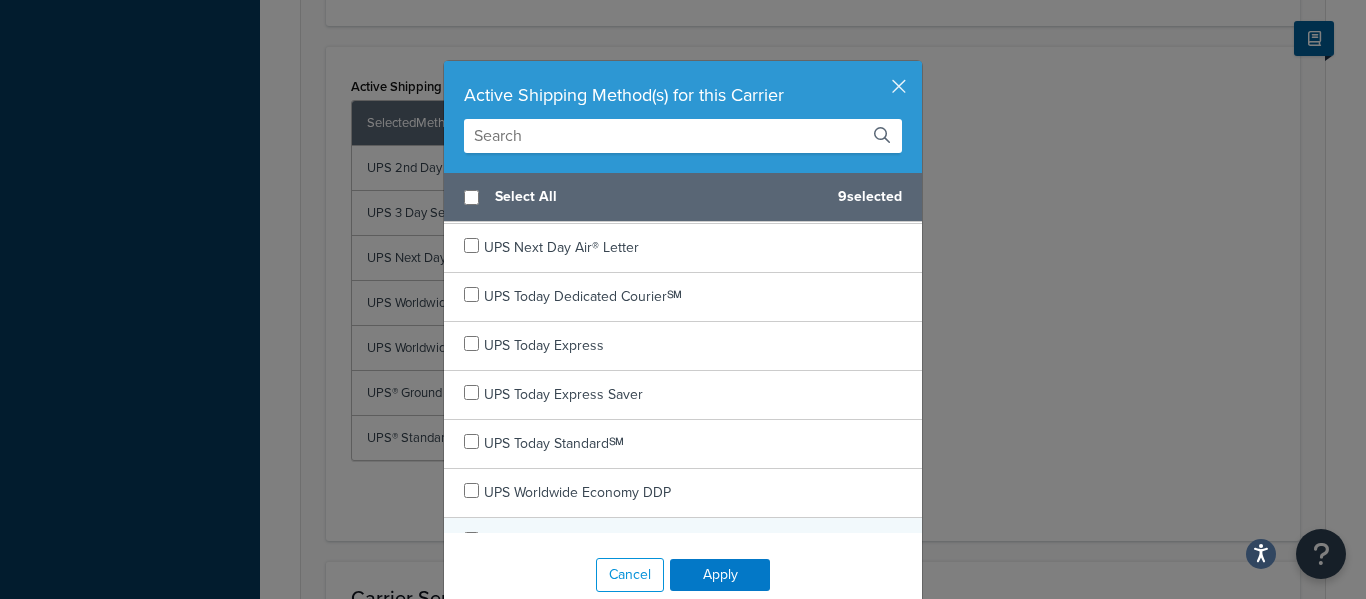 scroll, scrollTop: 598, scrollLeft: 0, axis: vertical 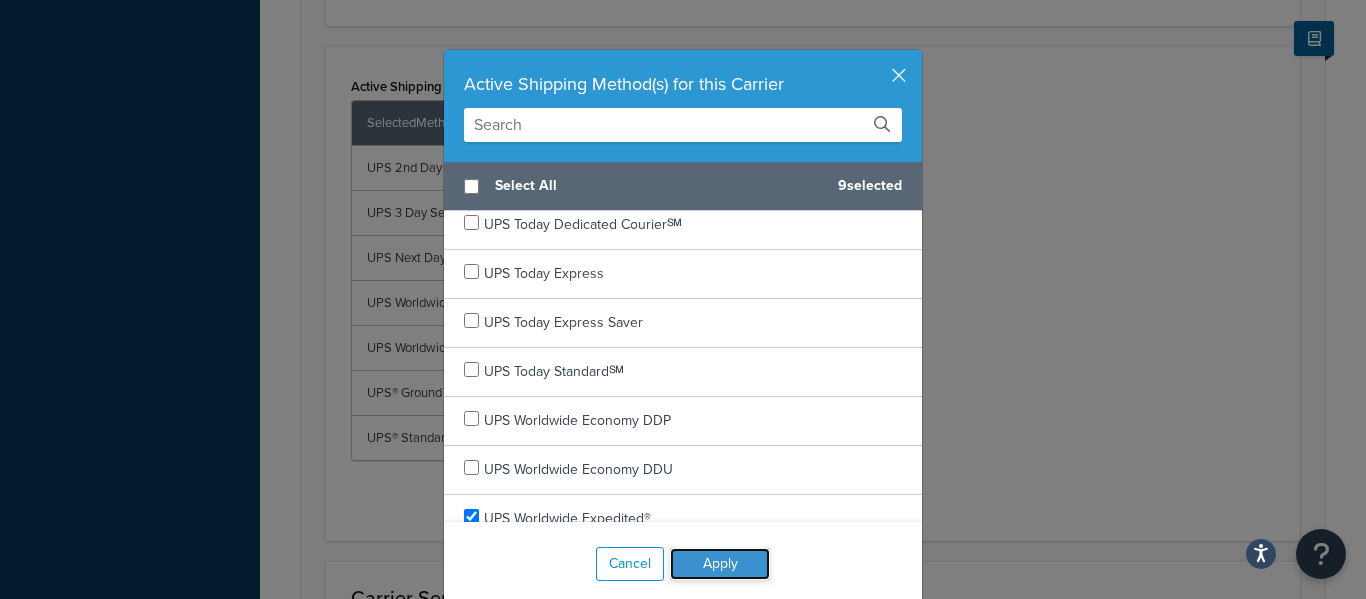 click on "Apply" at bounding box center [720, 564] 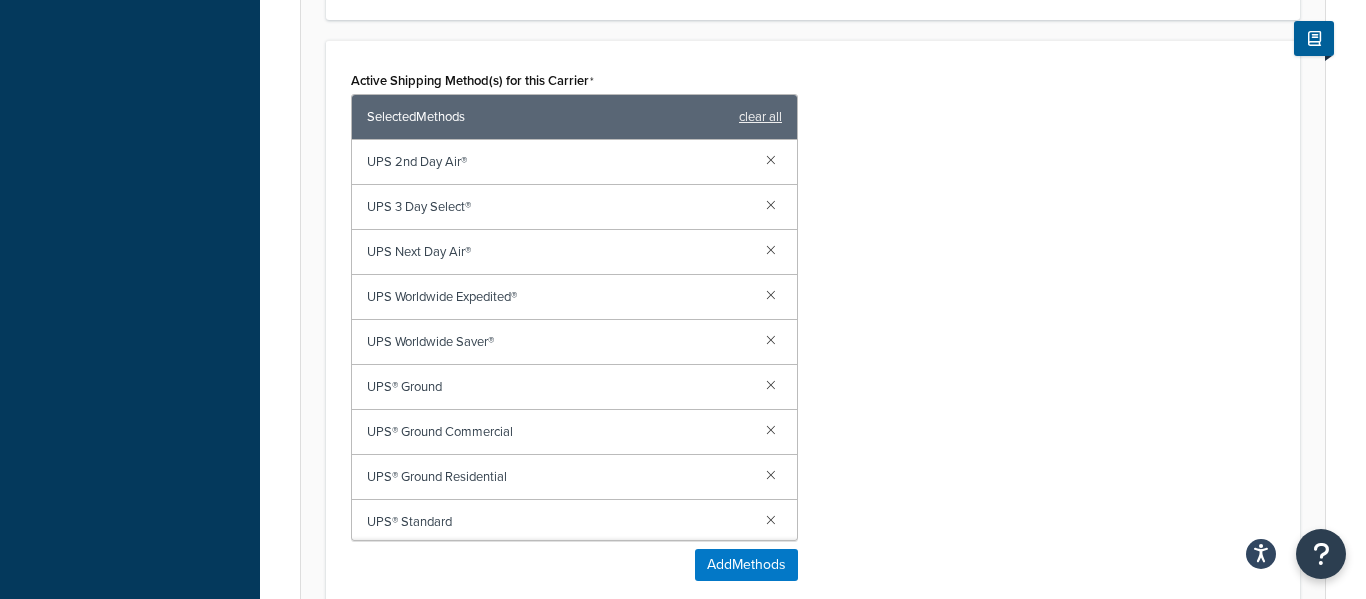 scroll, scrollTop: 1118, scrollLeft: 0, axis: vertical 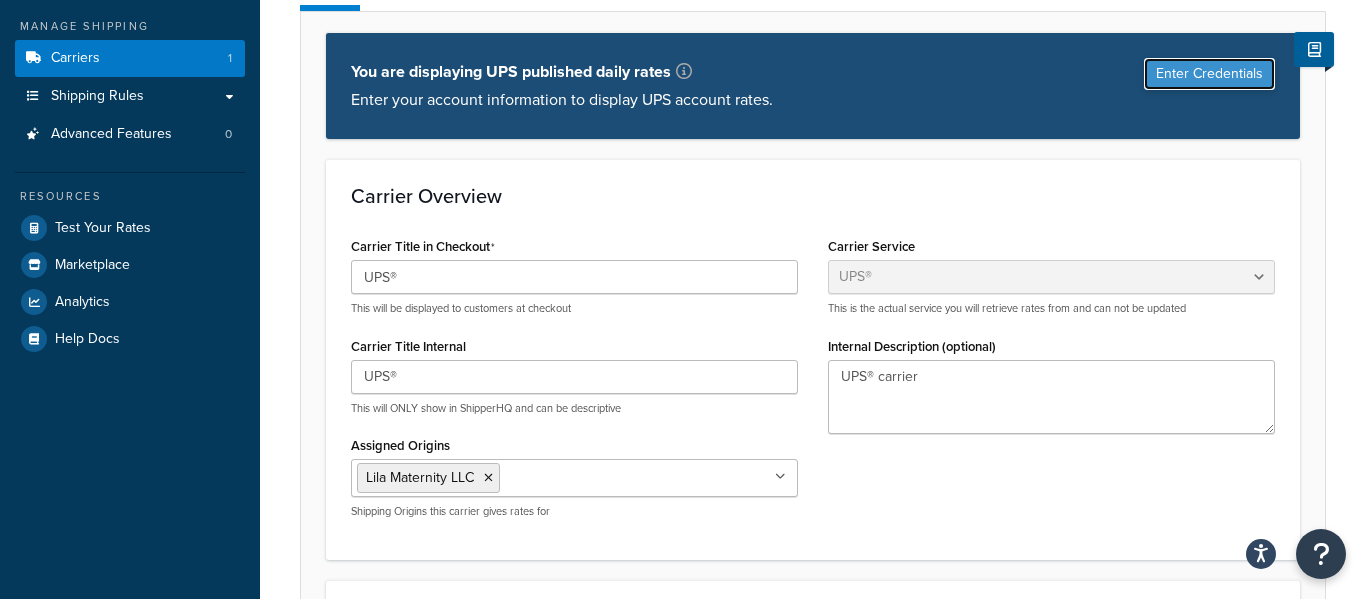 click on "Enter Credentials" at bounding box center [1209, 74] 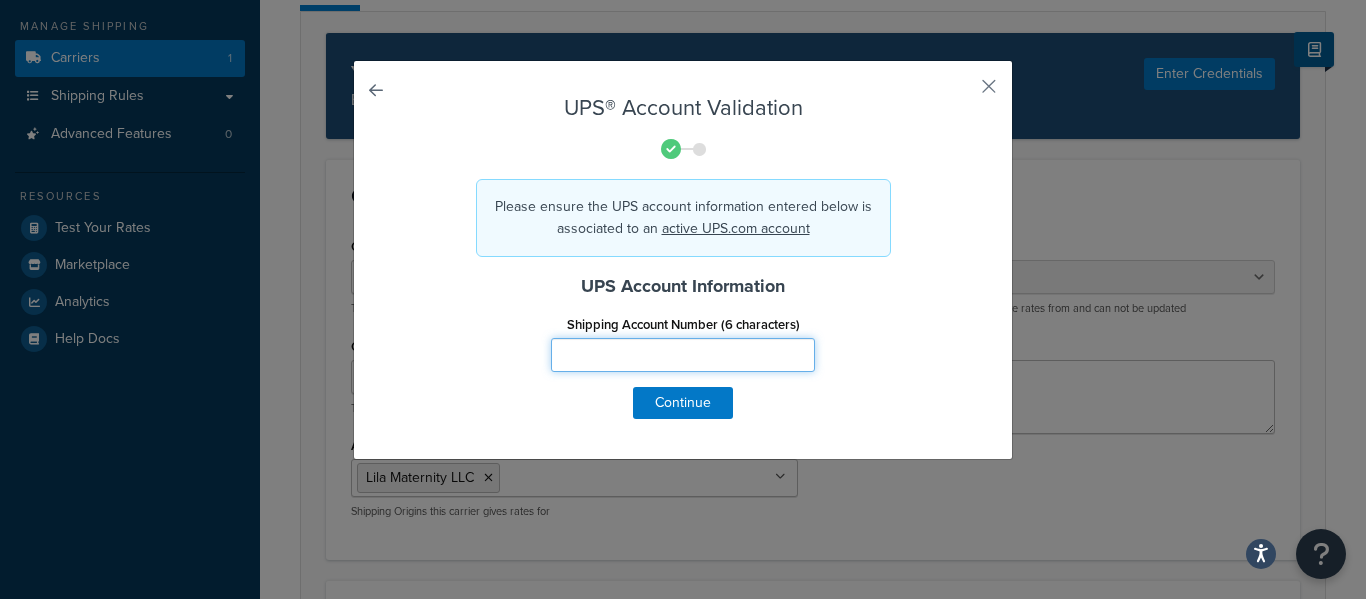 click on "Shipping Account Number (6 characters)" at bounding box center [683, 355] 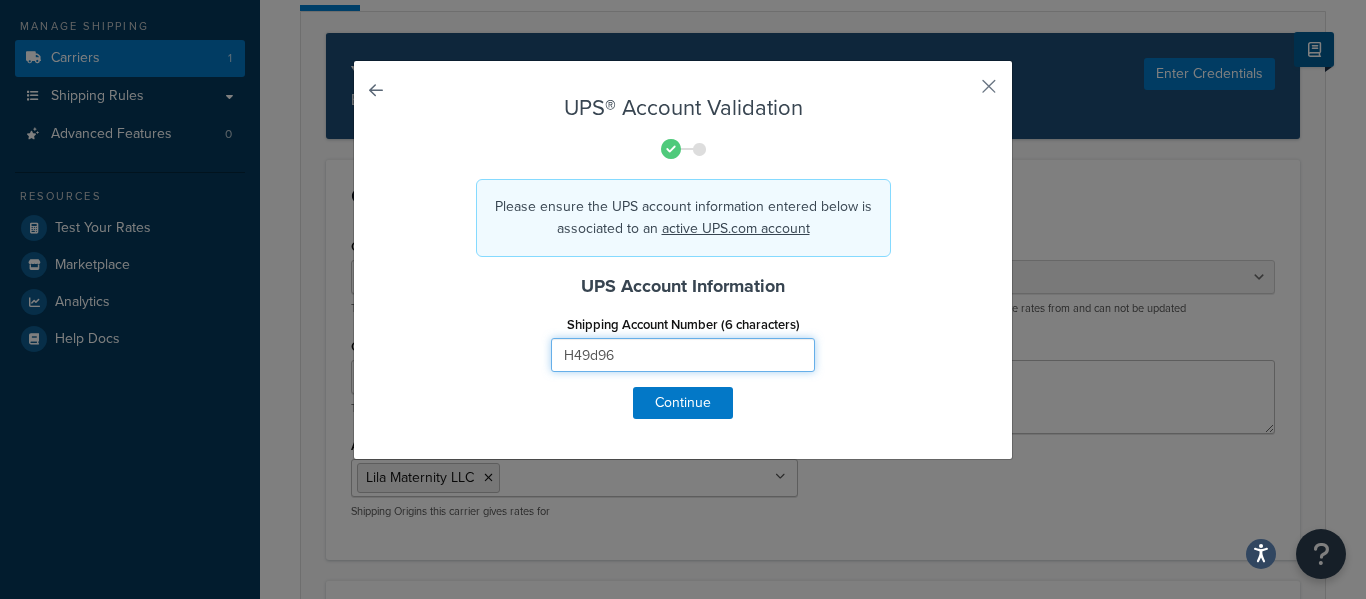 click on "H49d96" at bounding box center (683, 355) 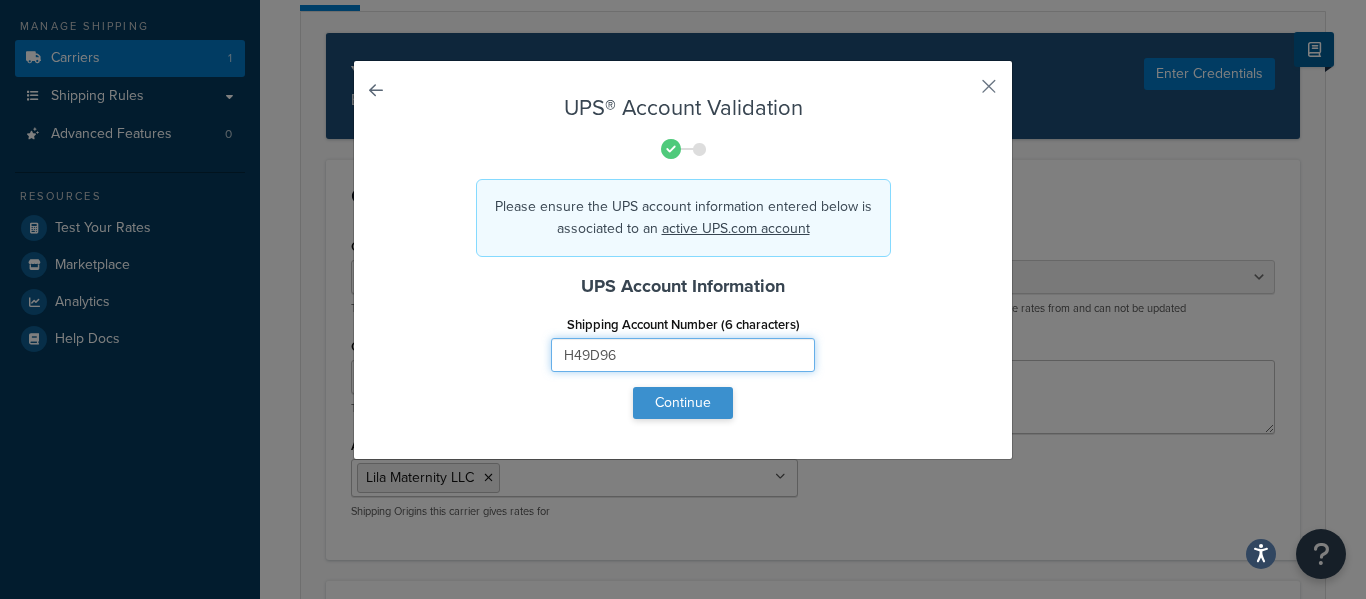 type on "H49D96" 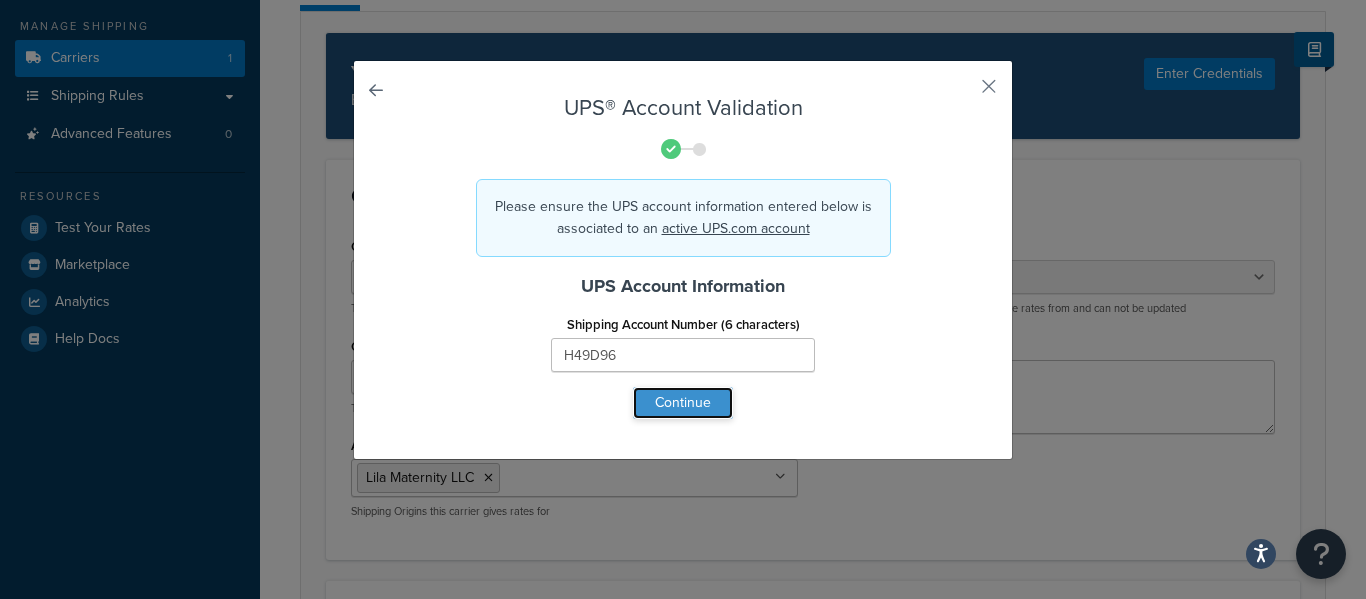 click on "Continue" at bounding box center [683, 403] 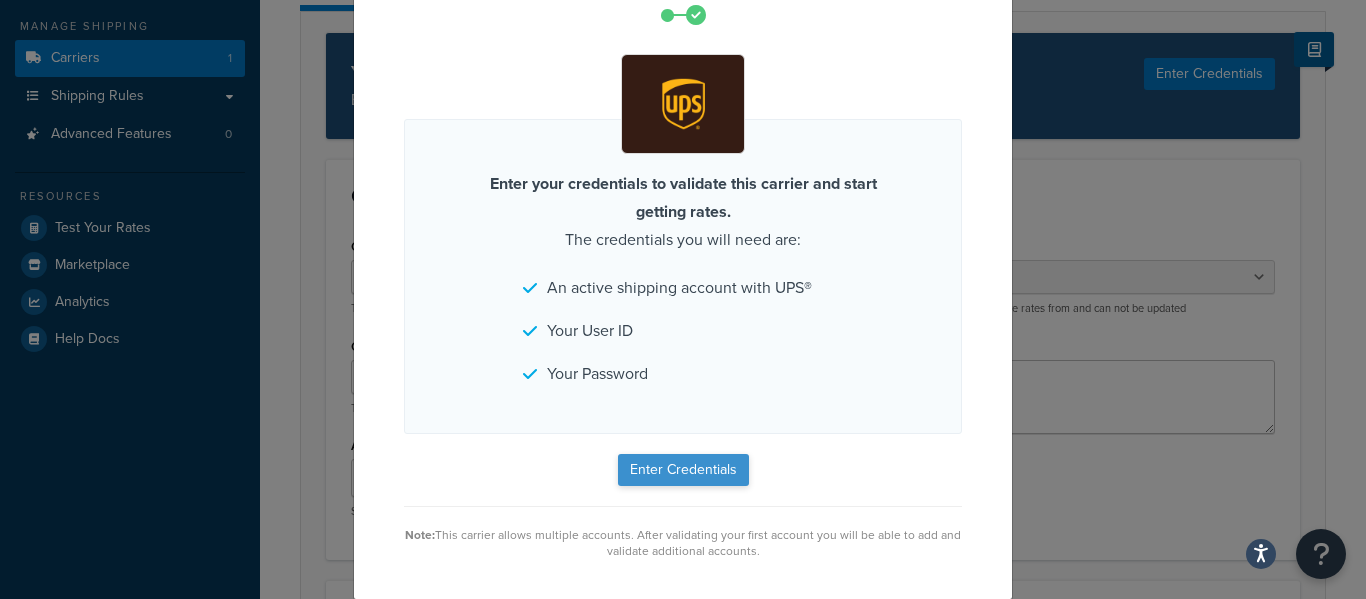 scroll, scrollTop: 137, scrollLeft: 0, axis: vertical 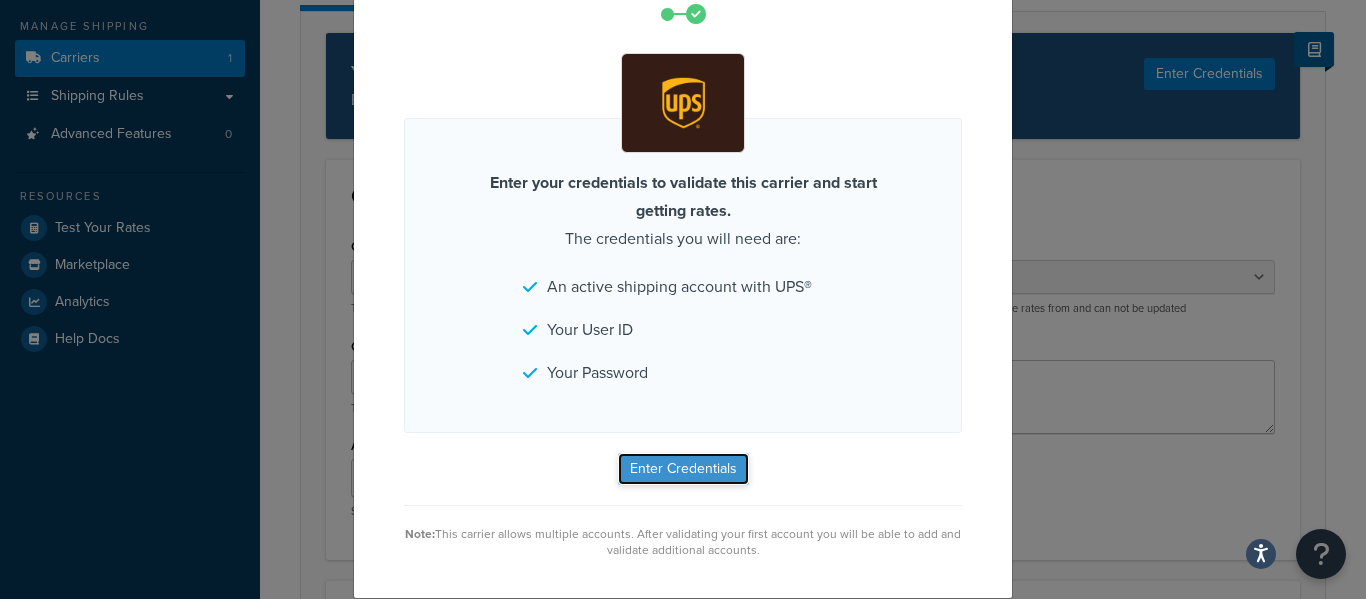 click on "Enter Credentials" at bounding box center (683, 469) 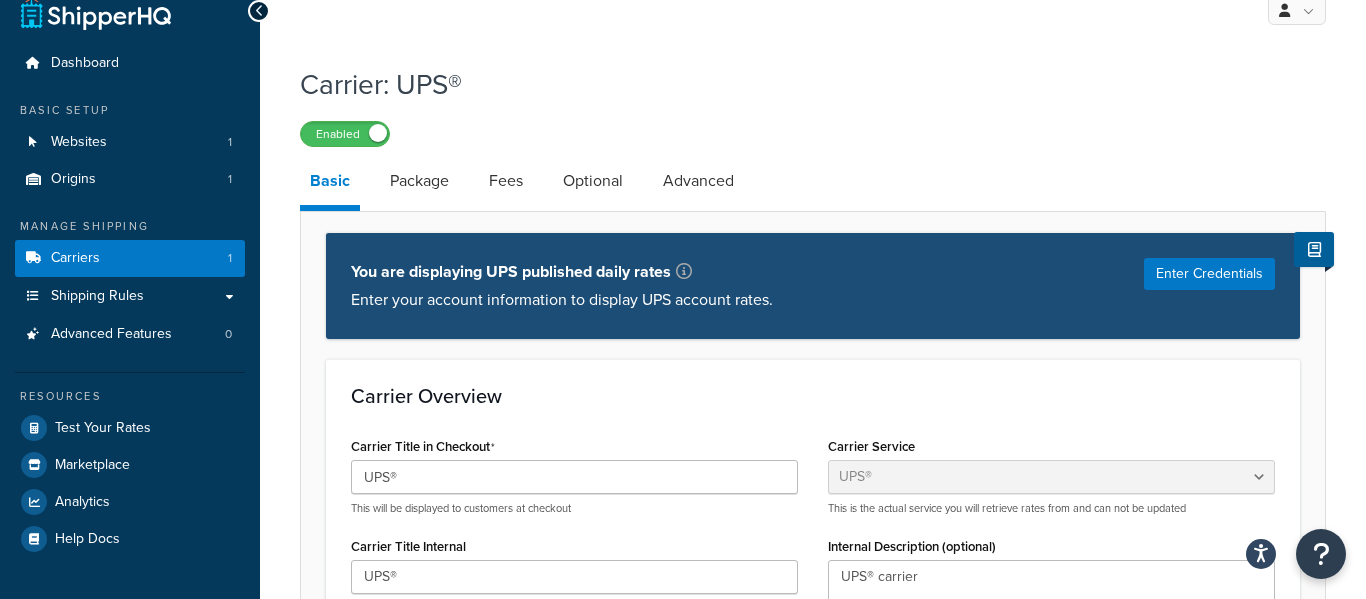 scroll, scrollTop: 31, scrollLeft: 0, axis: vertical 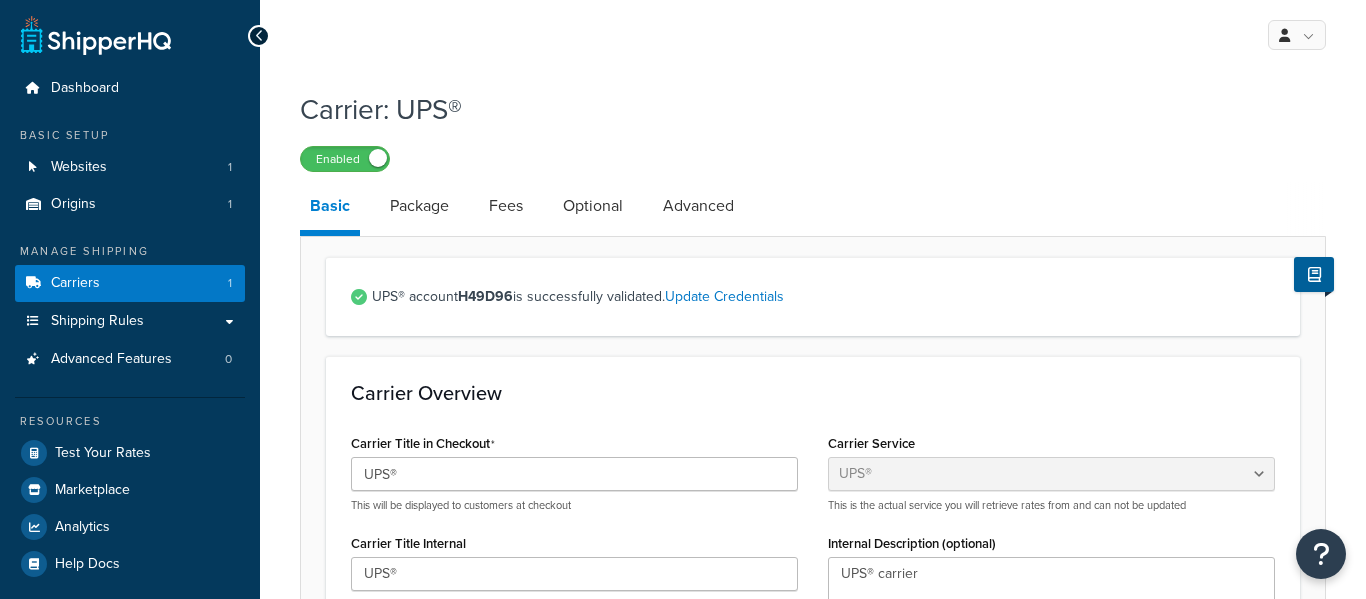 select on "ups" 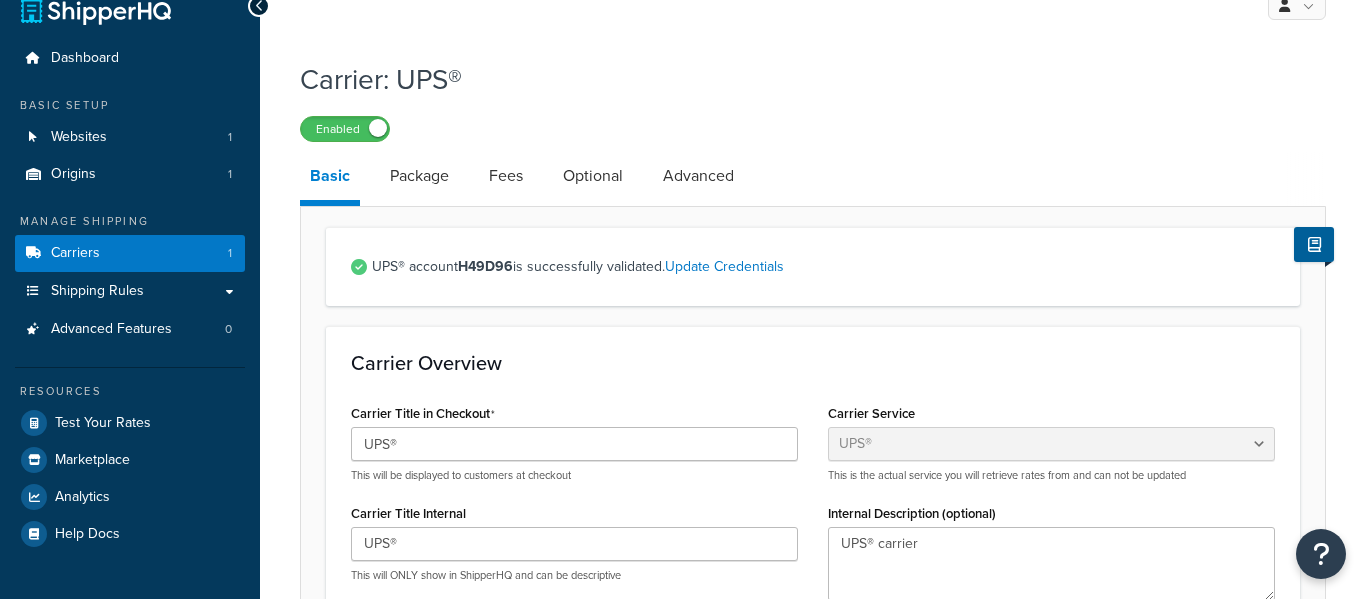 scroll, scrollTop: 204, scrollLeft: 0, axis: vertical 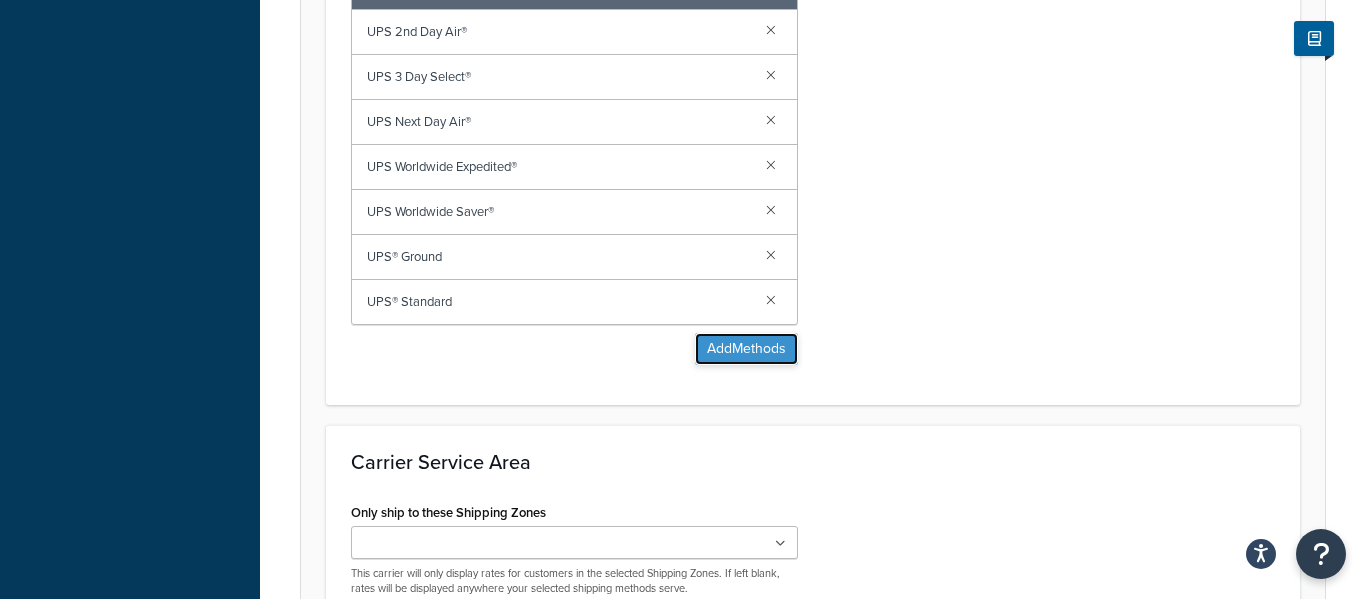 click on "Add  Methods" at bounding box center [746, 349] 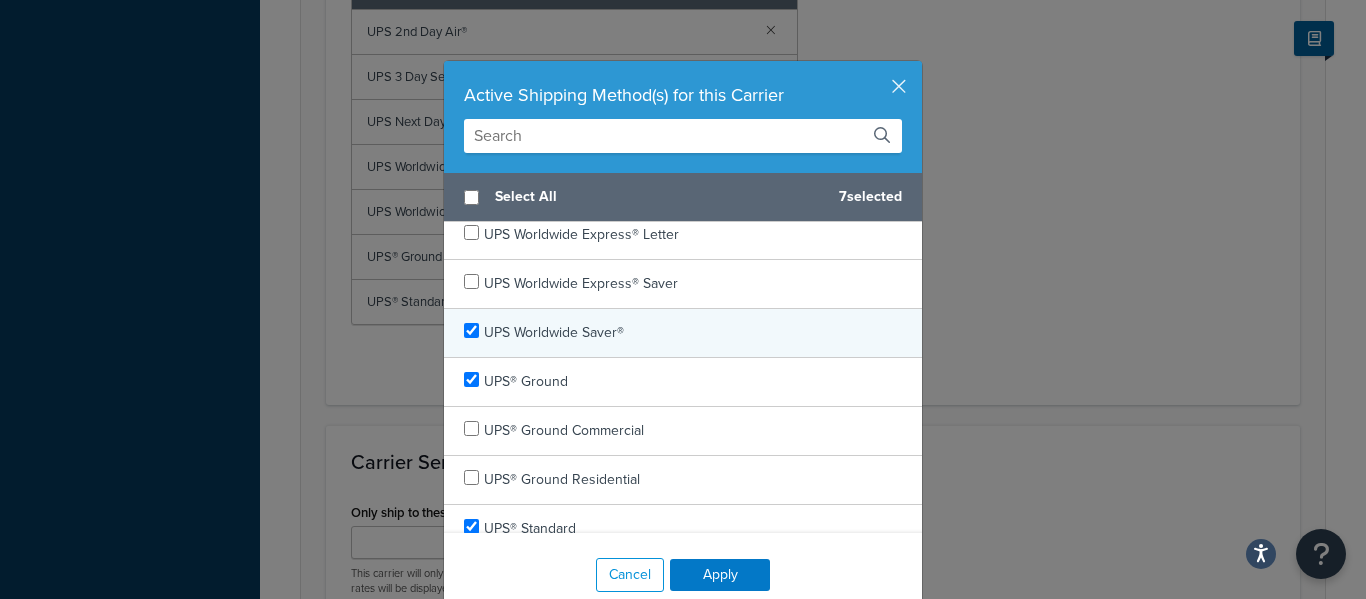 scroll, scrollTop: 1158, scrollLeft: 0, axis: vertical 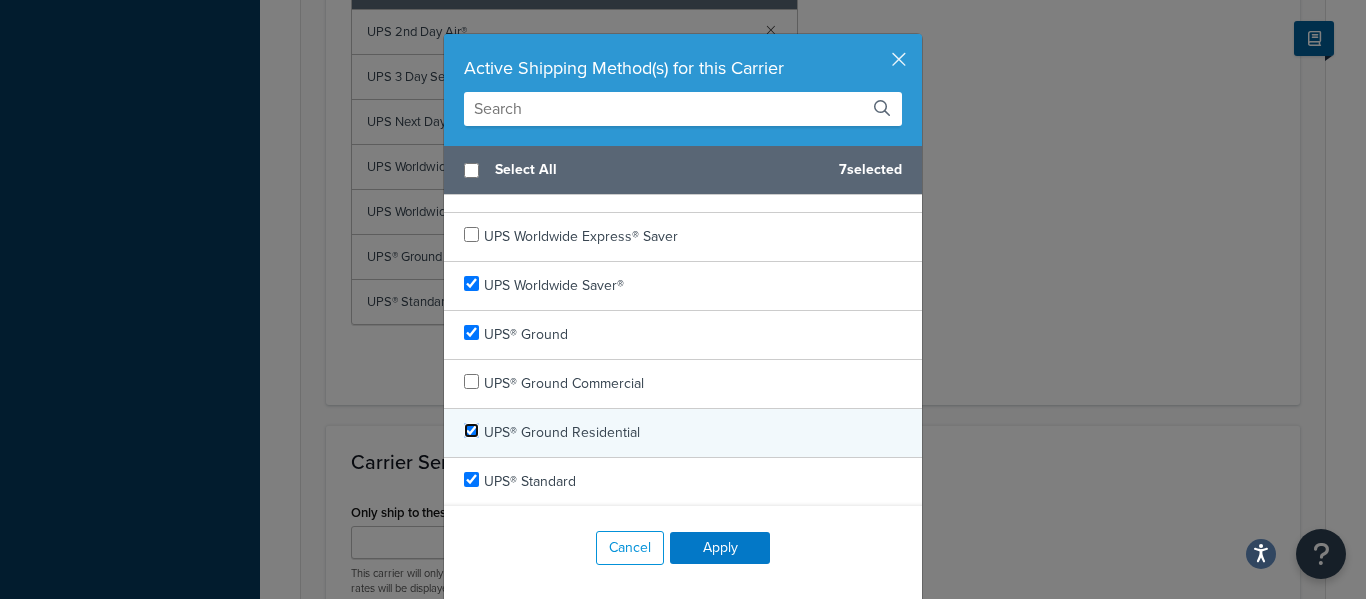 click at bounding box center (471, 430) 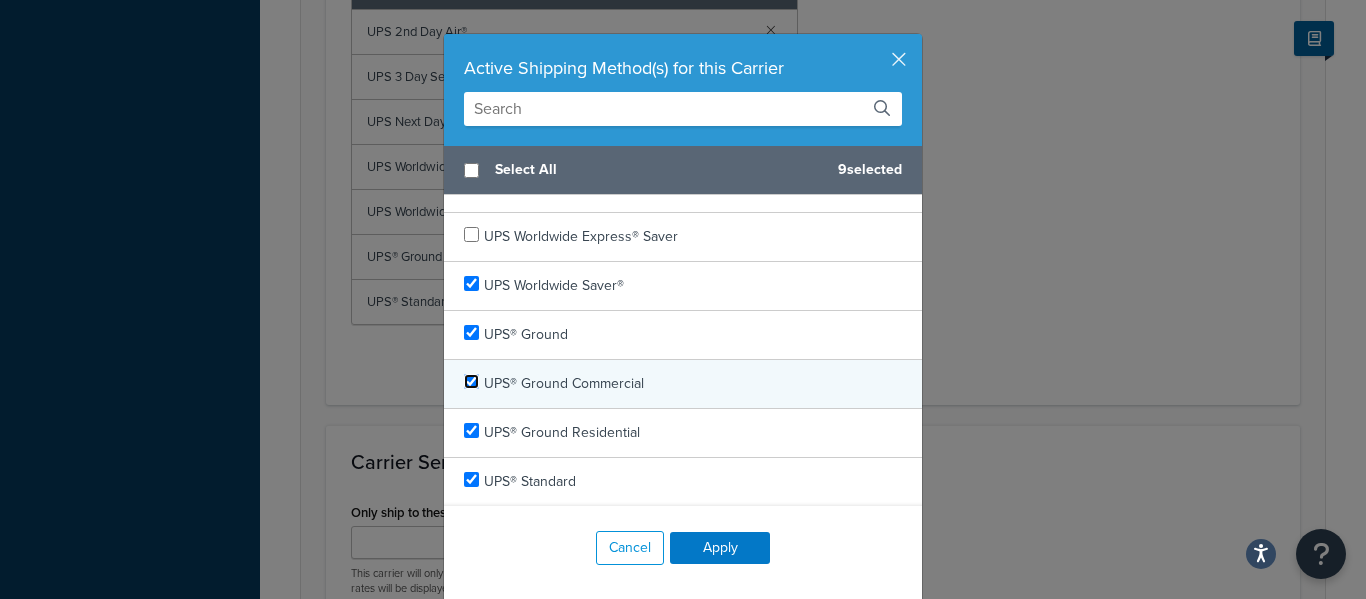 click at bounding box center (471, 381) 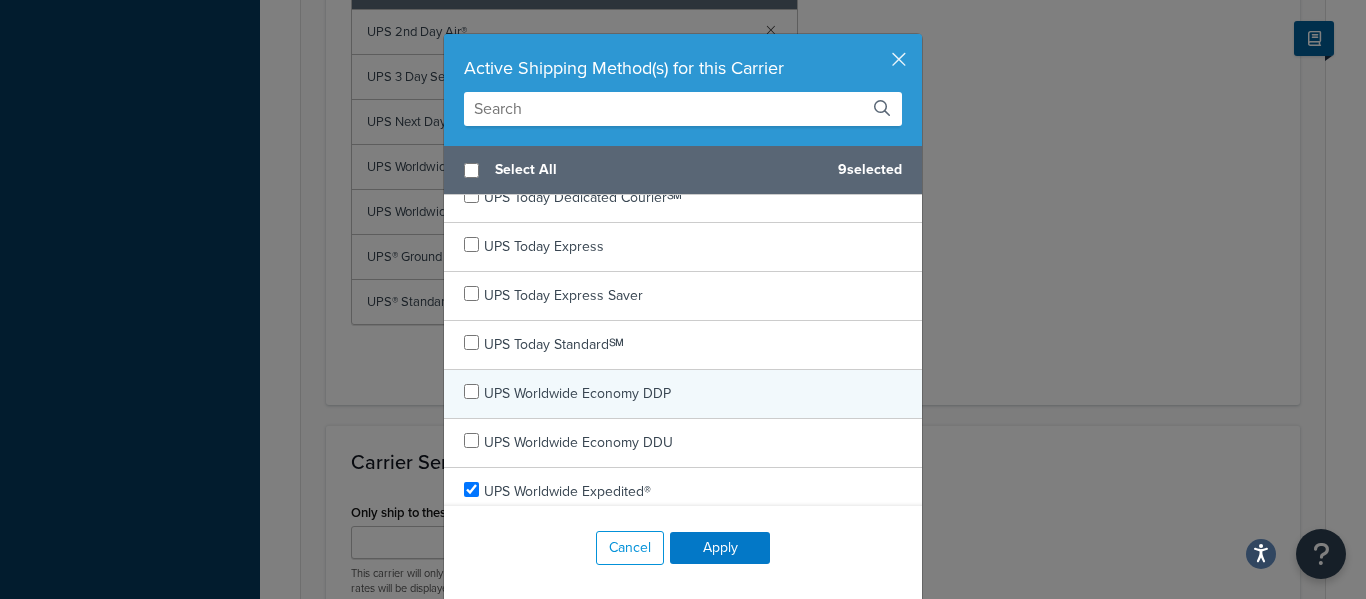 scroll, scrollTop: 583, scrollLeft: 0, axis: vertical 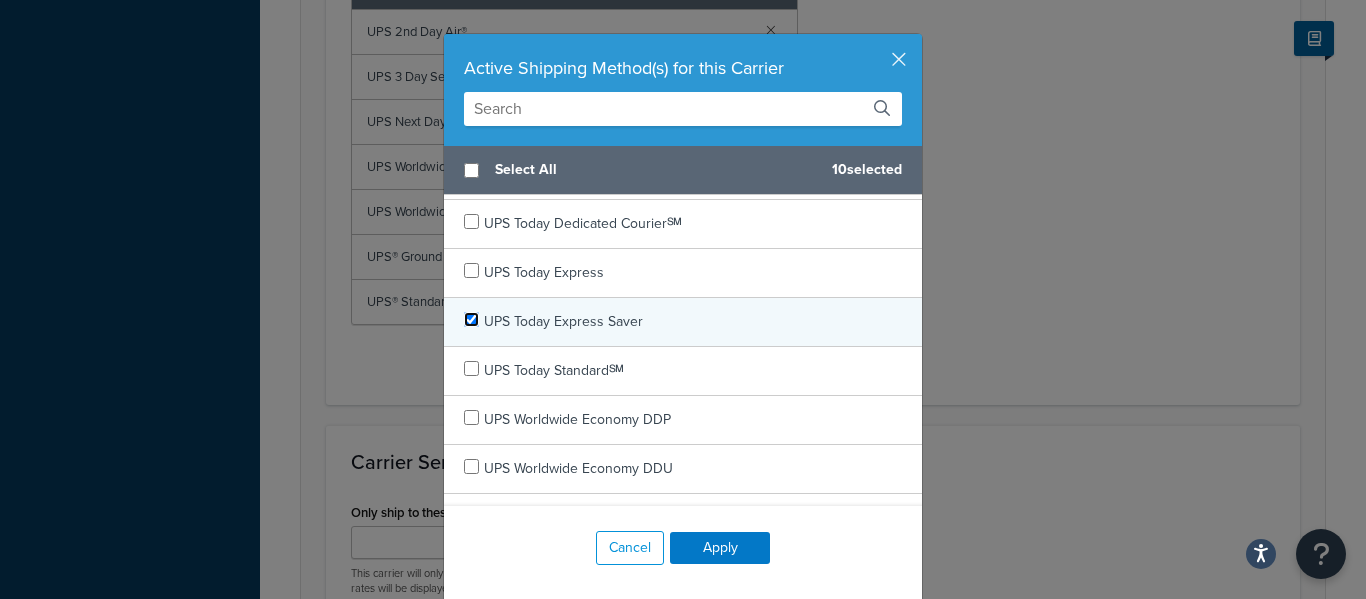 click at bounding box center (471, 319) 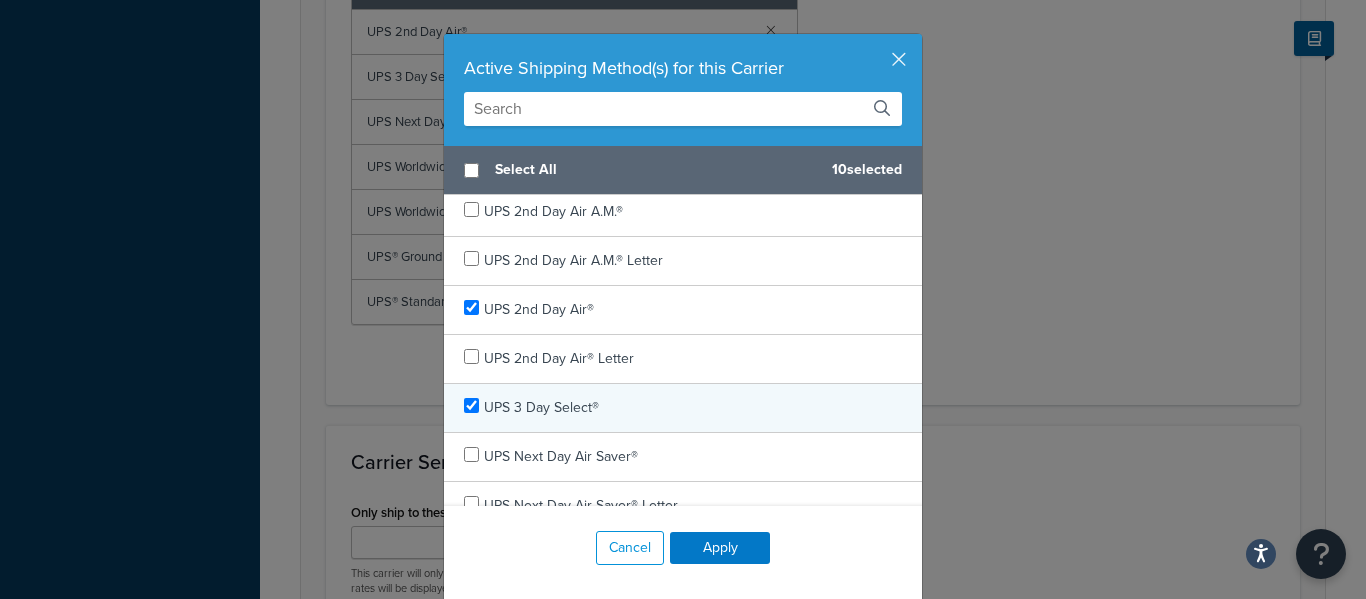 scroll, scrollTop: 0, scrollLeft: 0, axis: both 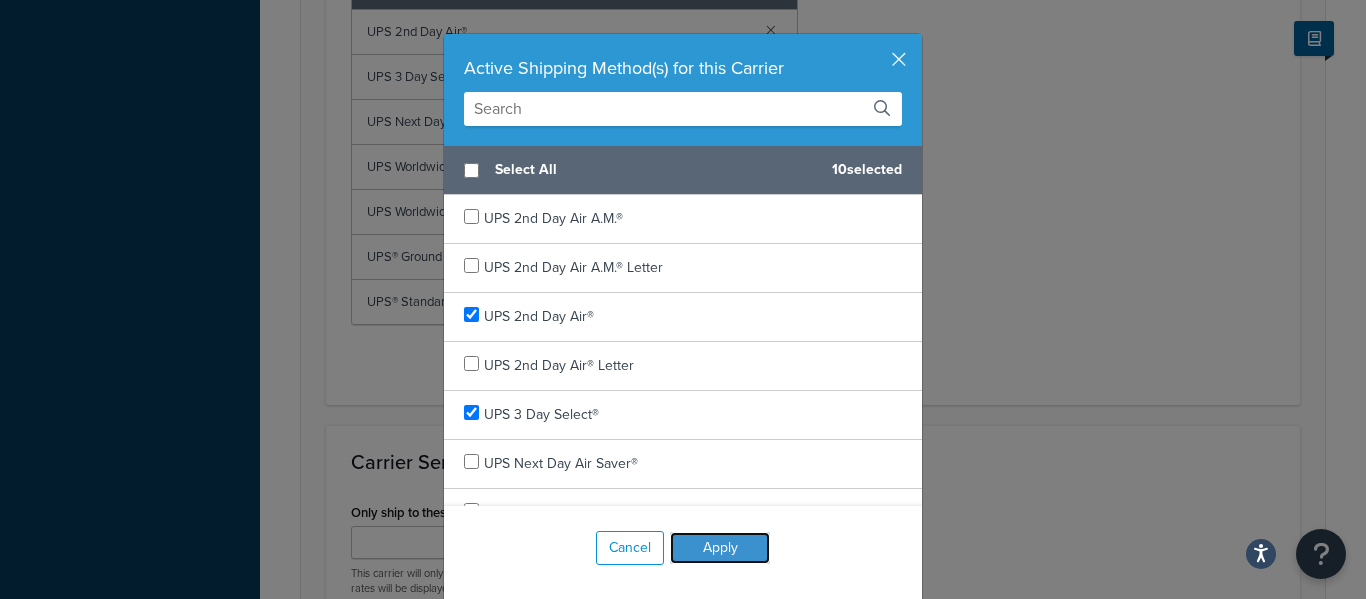 drag, startPoint x: 704, startPoint y: 545, endPoint x: 698, endPoint y: 534, distance: 12.529964 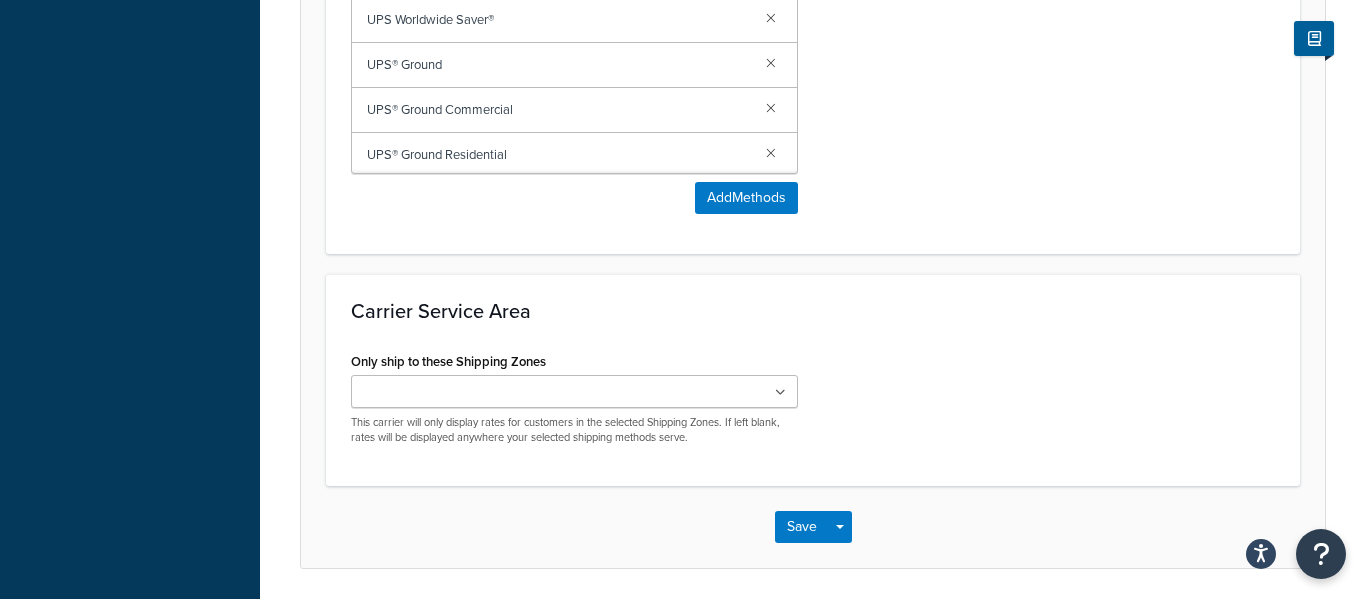 scroll, scrollTop: 1590, scrollLeft: 0, axis: vertical 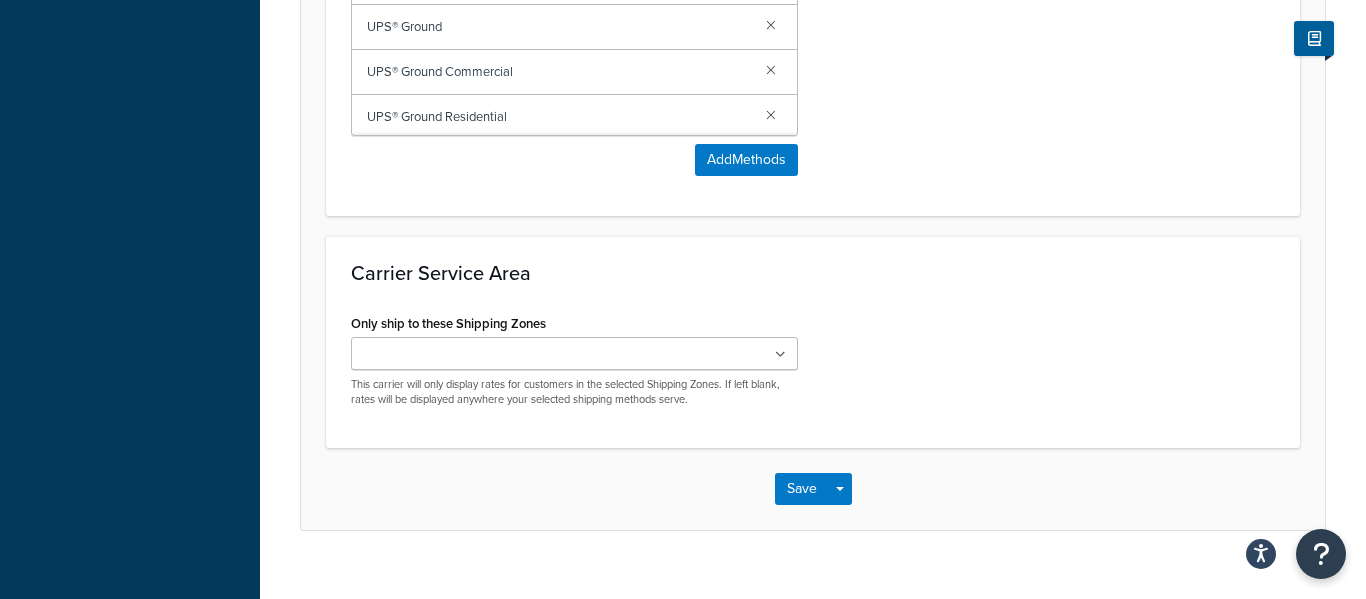 click at bounding box center (780, 355) 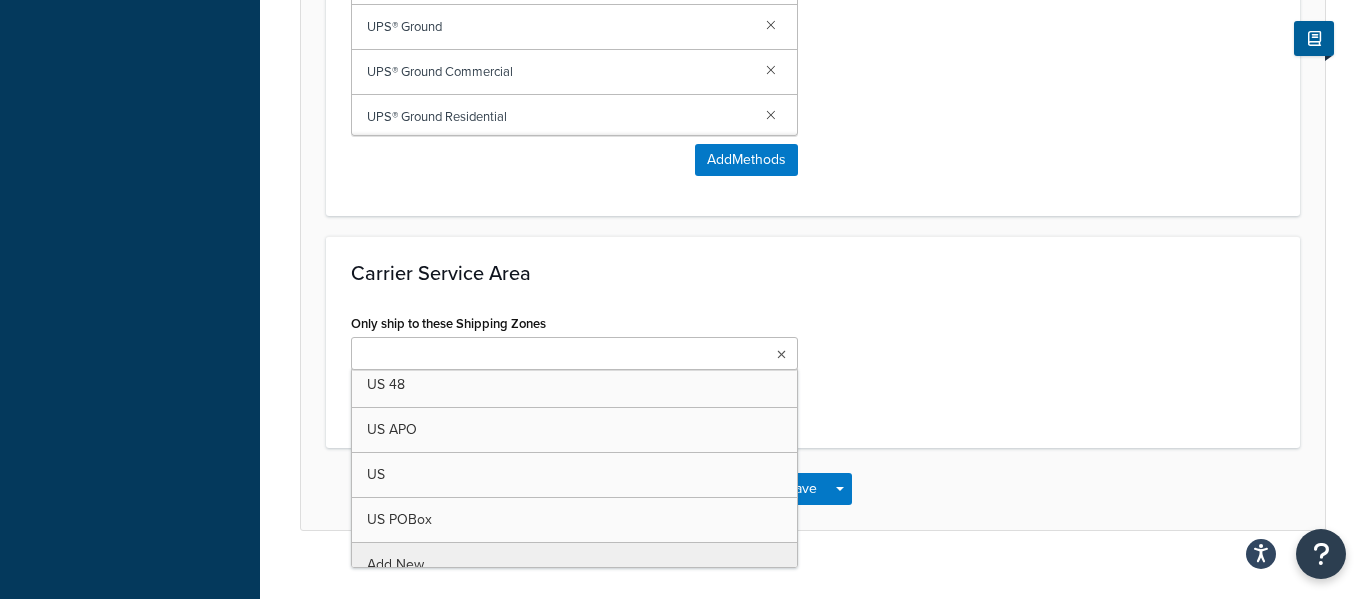 scroll, scrollTop: 0, scrollLeft: 0, axis: both 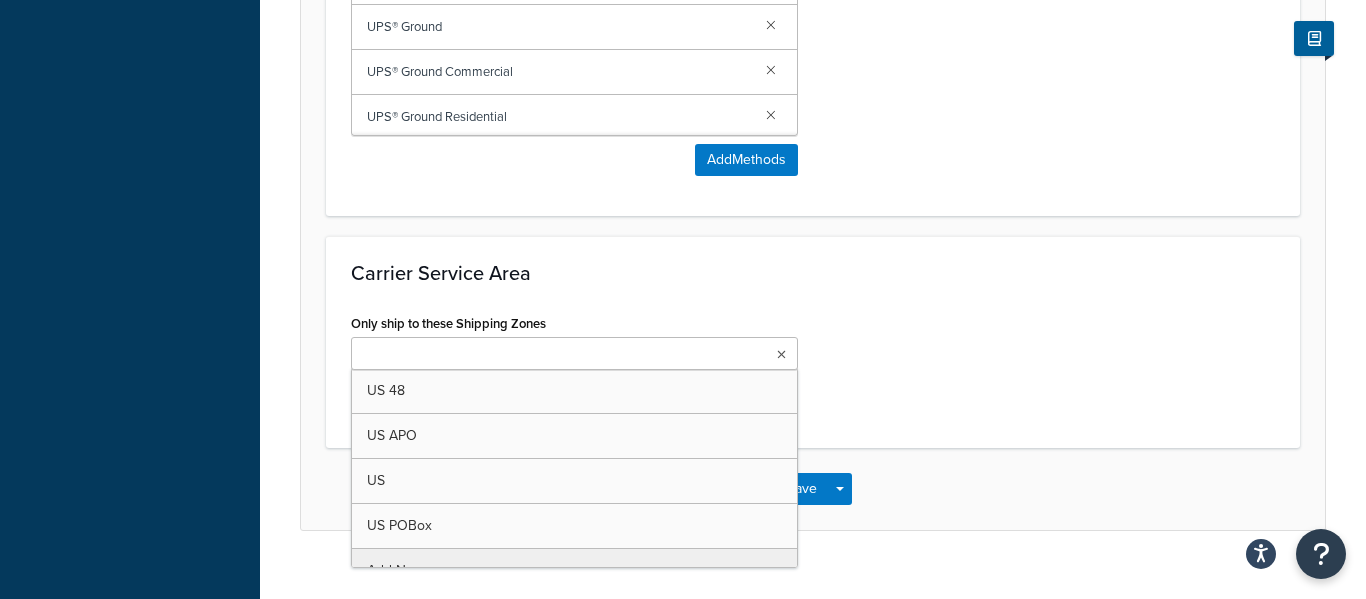 click on "Carrier Service Area Only ship to these Shipping Zones   US 48 US APO US US POBox Add New This carrier will only display rates for customers in the selected Shipping Zones. If left blank, rates will be displayed anywhere your selected shipping methods serve." at bounding box center [813, 342] 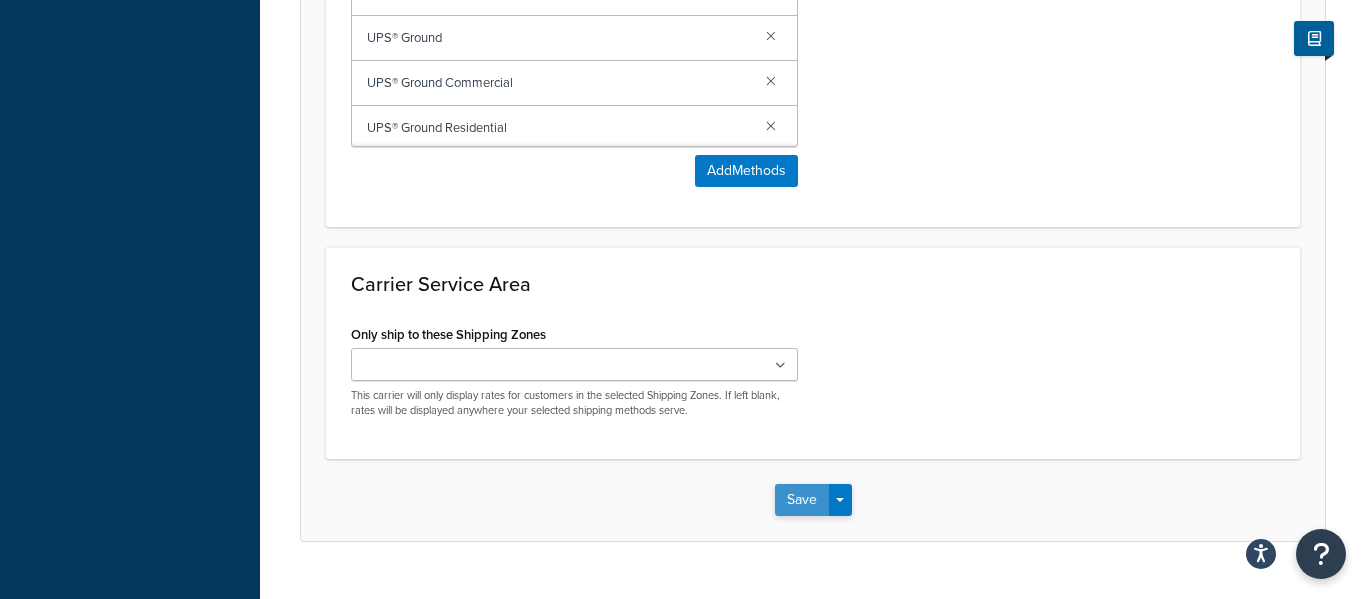 scroll, scrollTop: 1624, scrollLeft: 0, axis: vertical 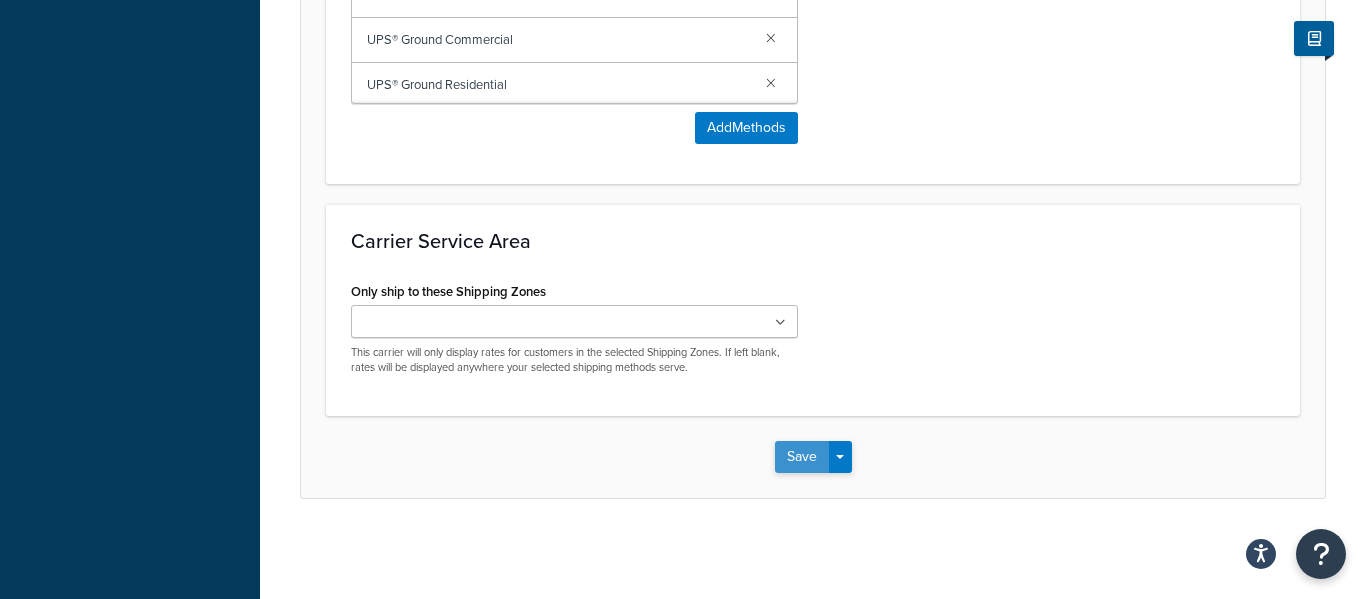 click on "Save" at bounding box center (802, 457) 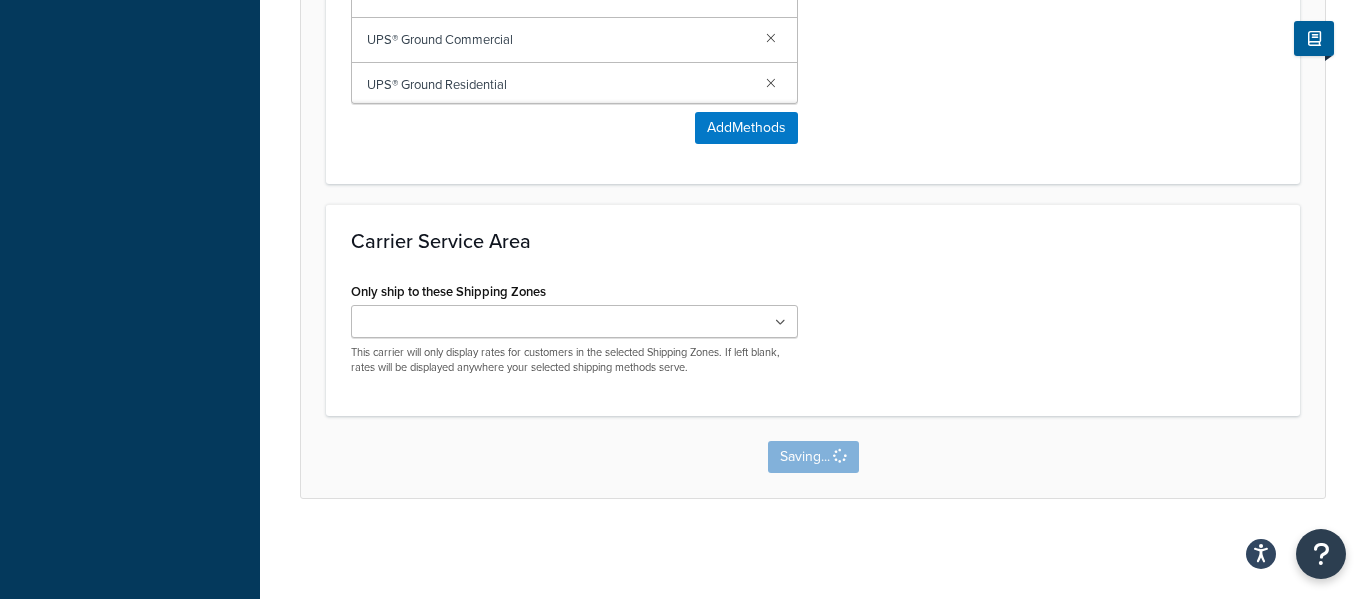 scroll, scrollTop: 0, scrollLeft: 0, axis: both 